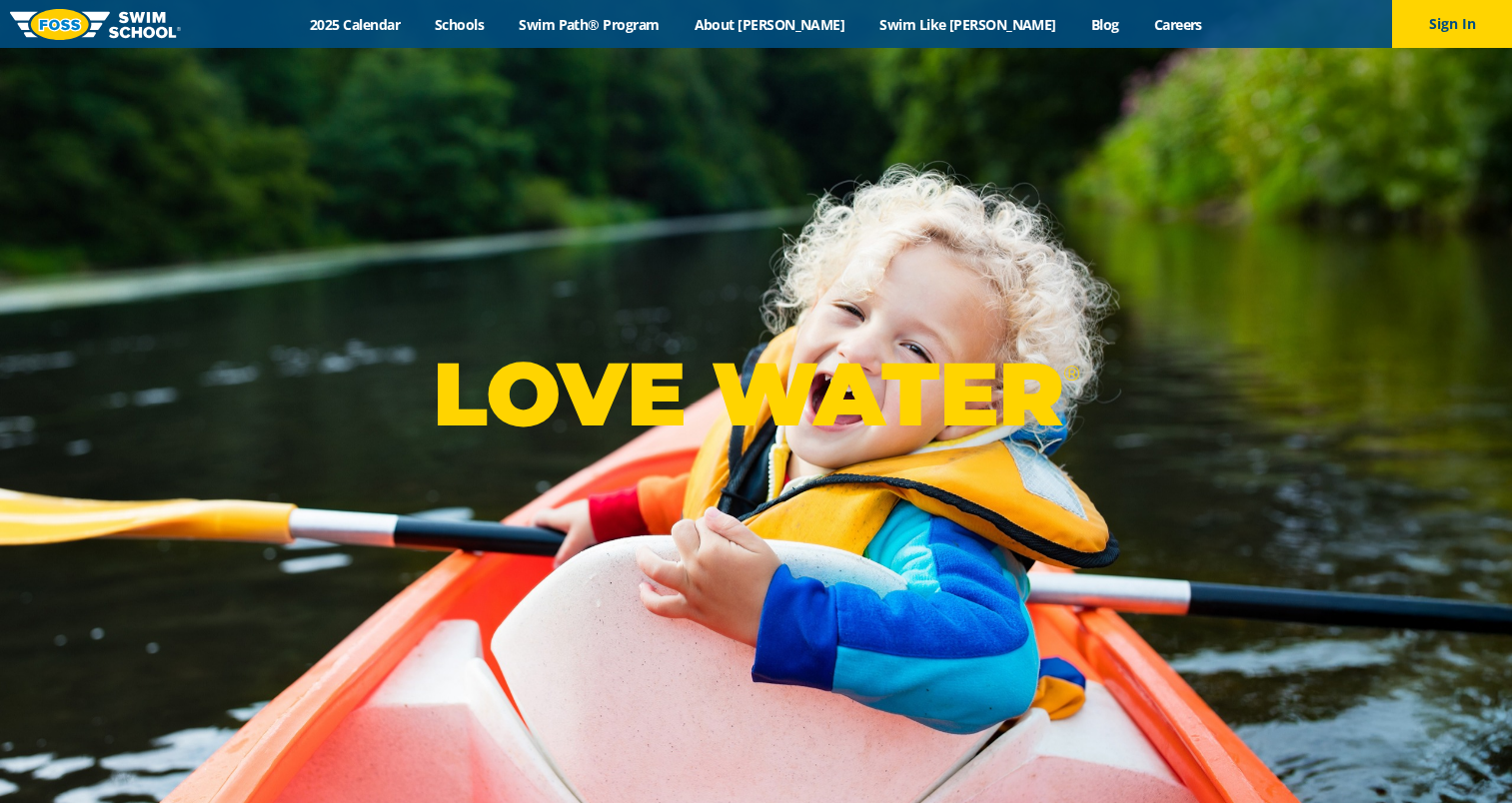 scroll, scrollTop: 0, scrollLeft: 0, axis: both 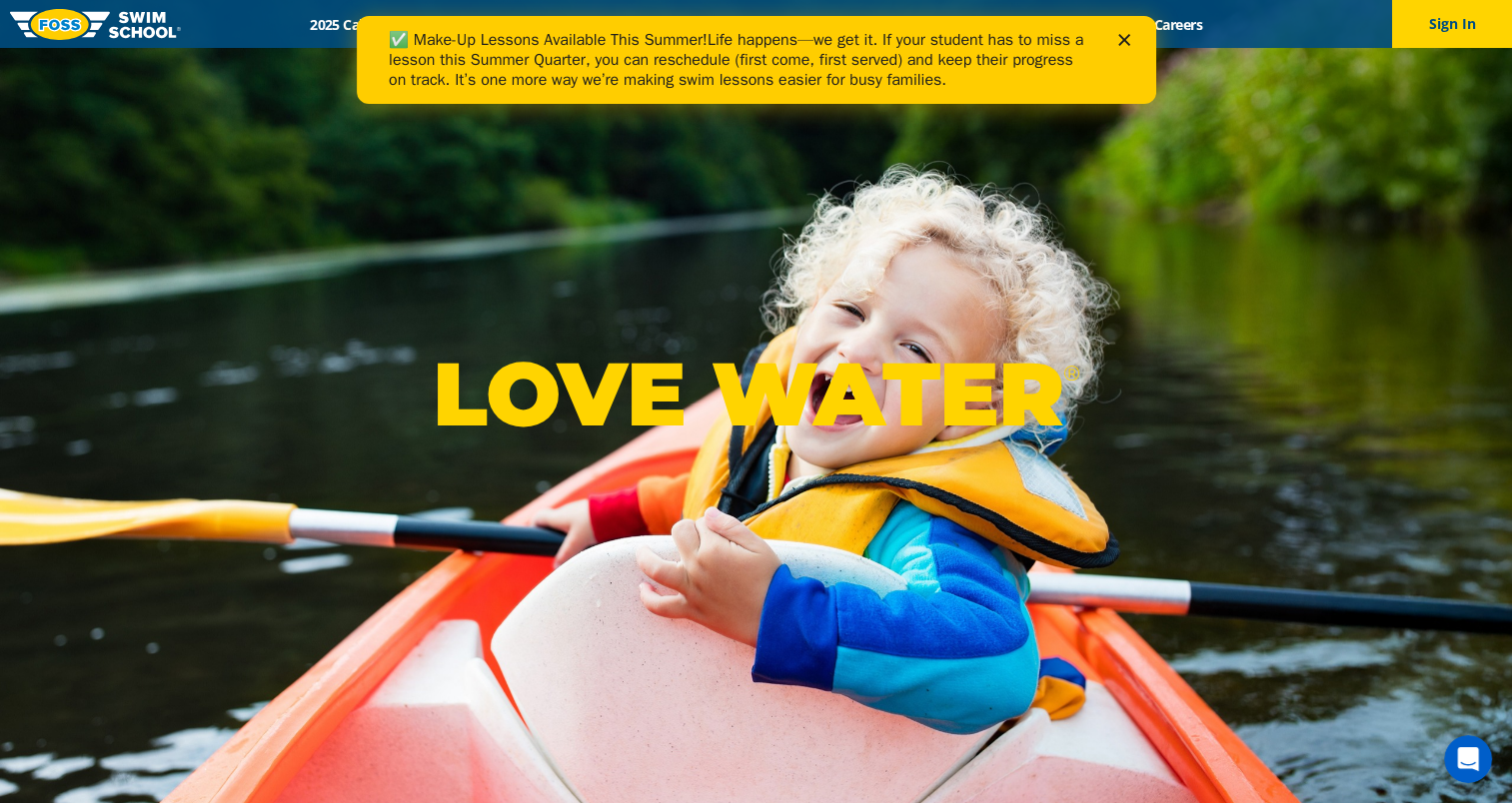 click 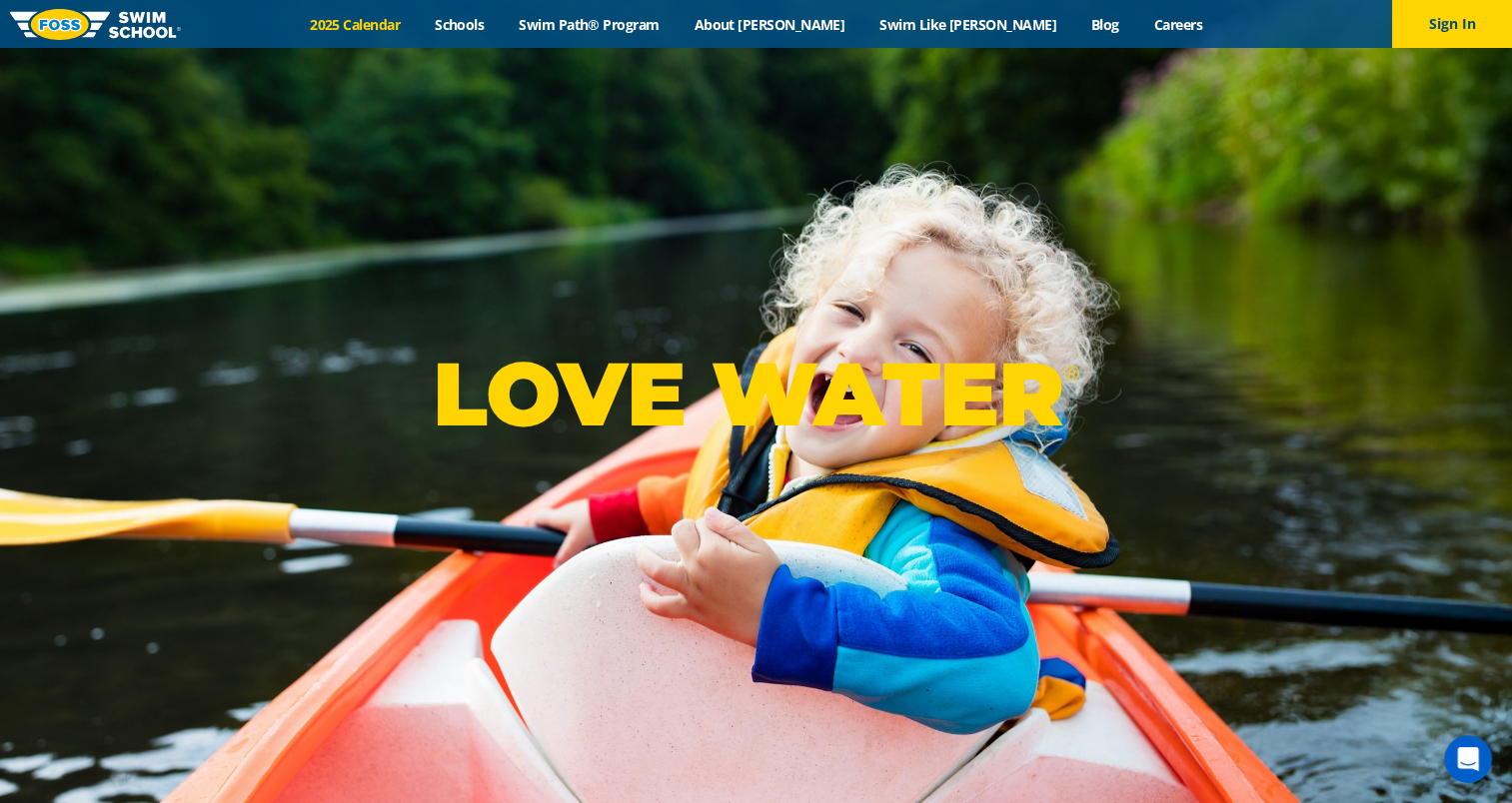click on "2025 Calendar" at bounding box center (355, 24) 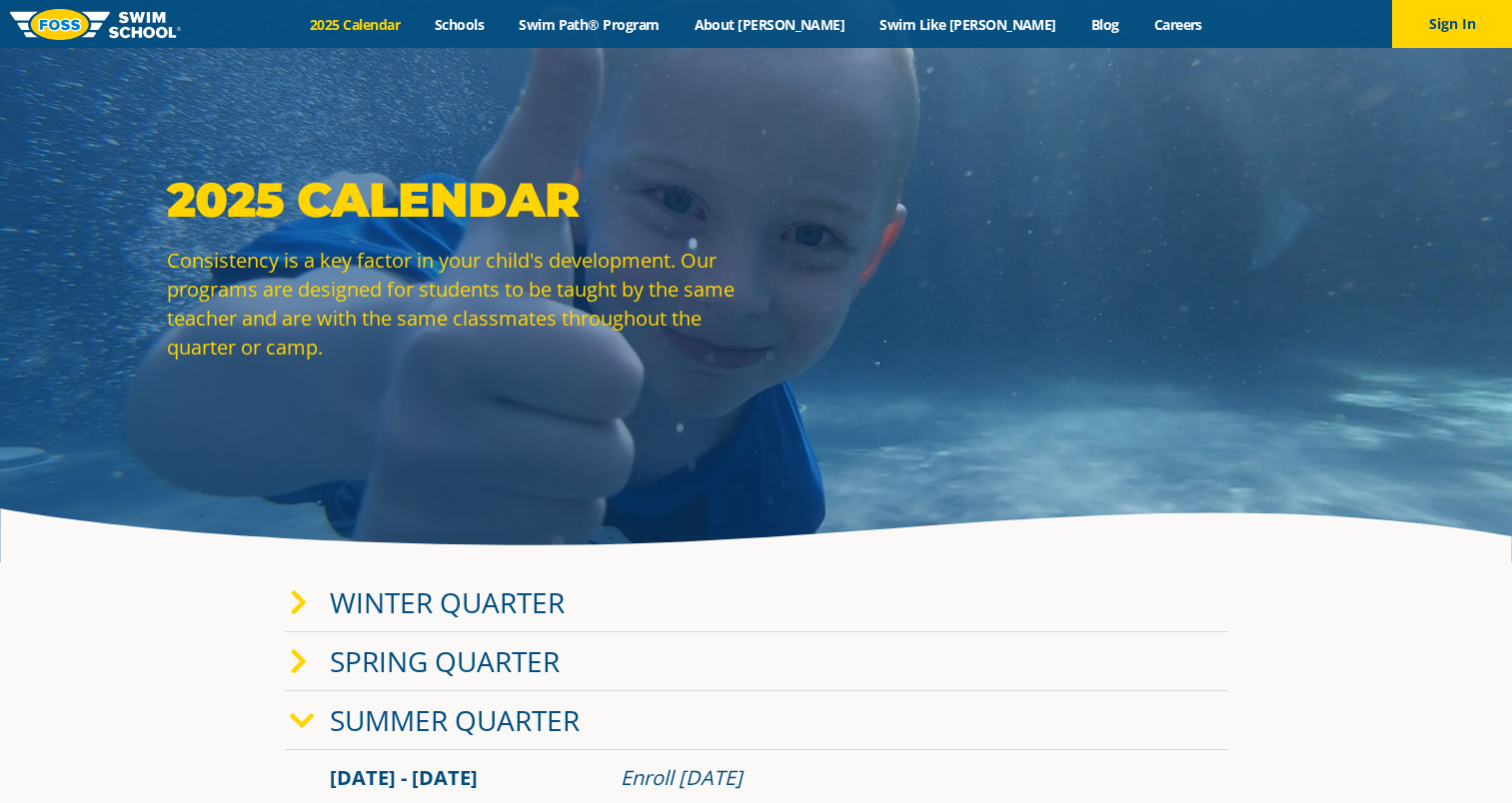 scroll, scrollTop: 0, scrollLeft: 0, axis: both 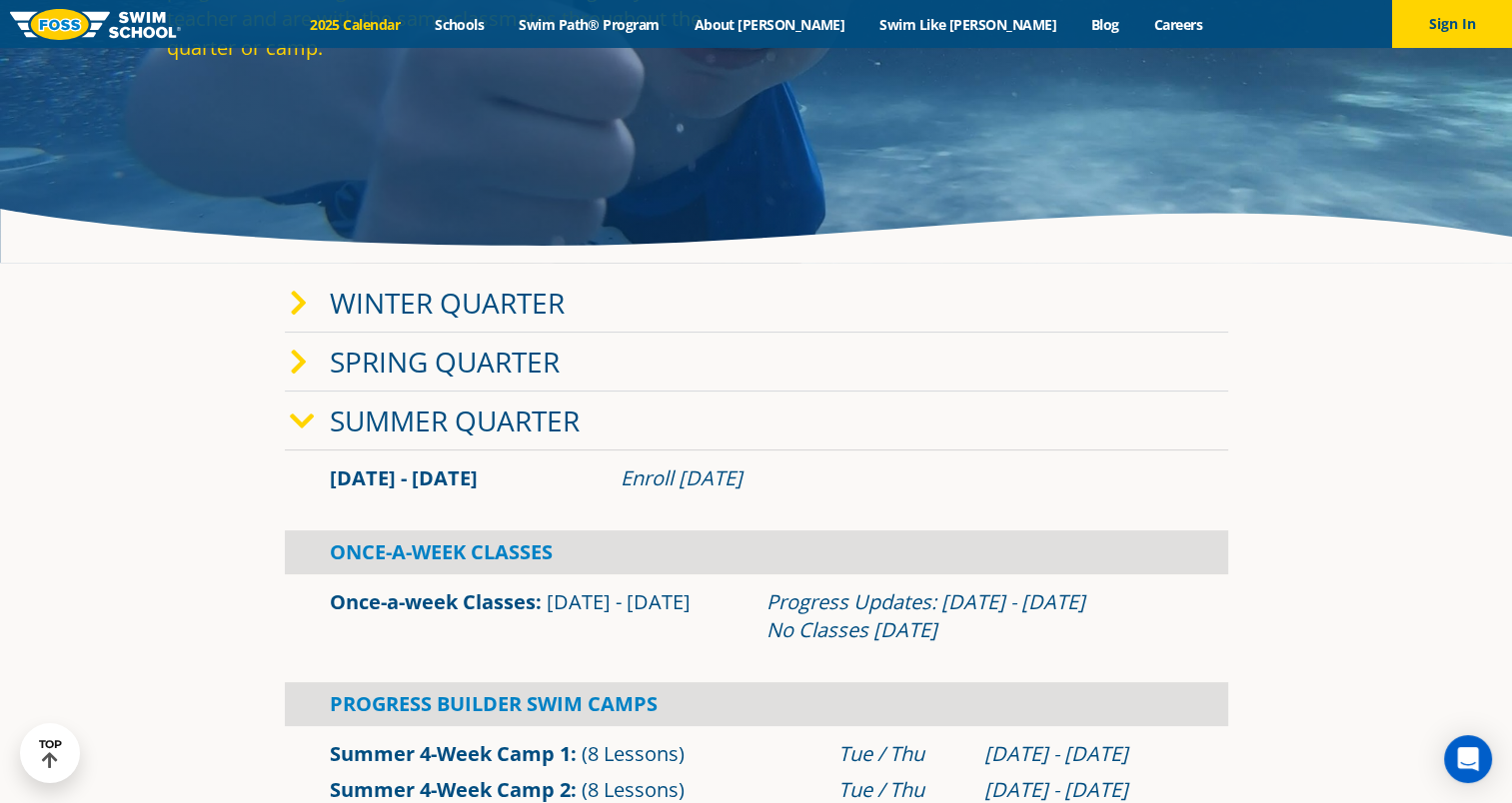 click at bounding box center (302, 421) 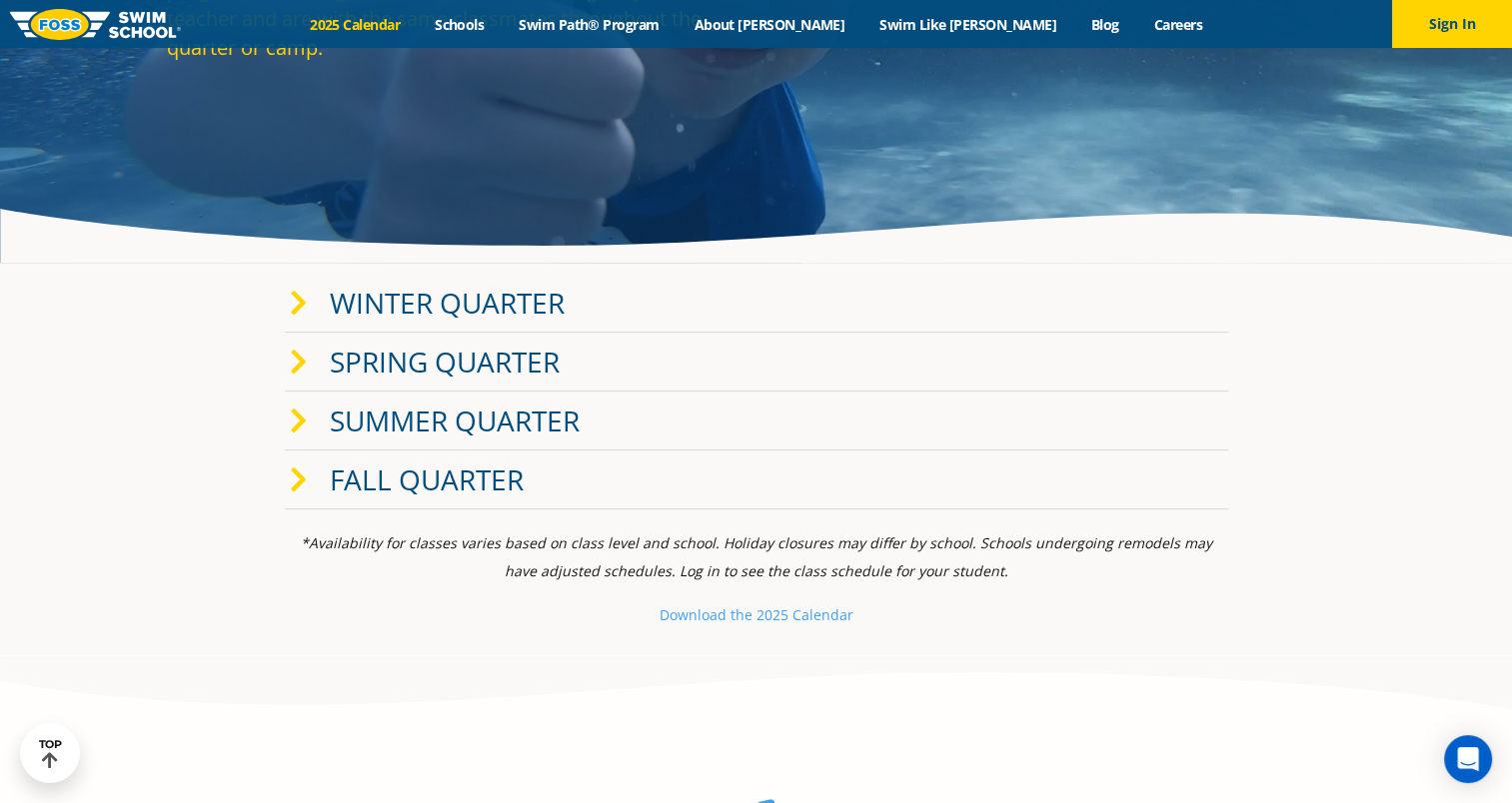 click at bounding box center [299, 421] 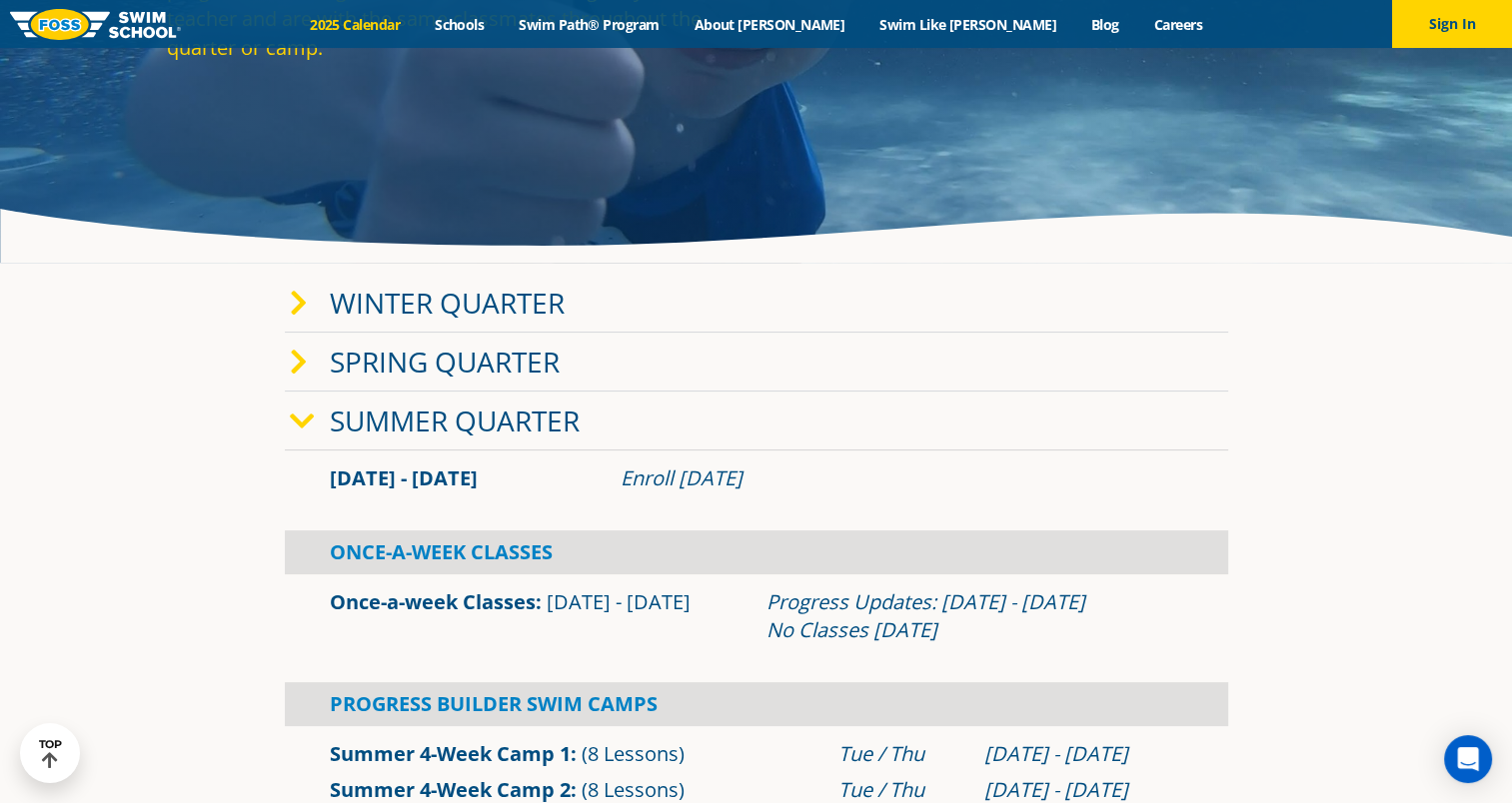 click at bounding box center [302, 421] 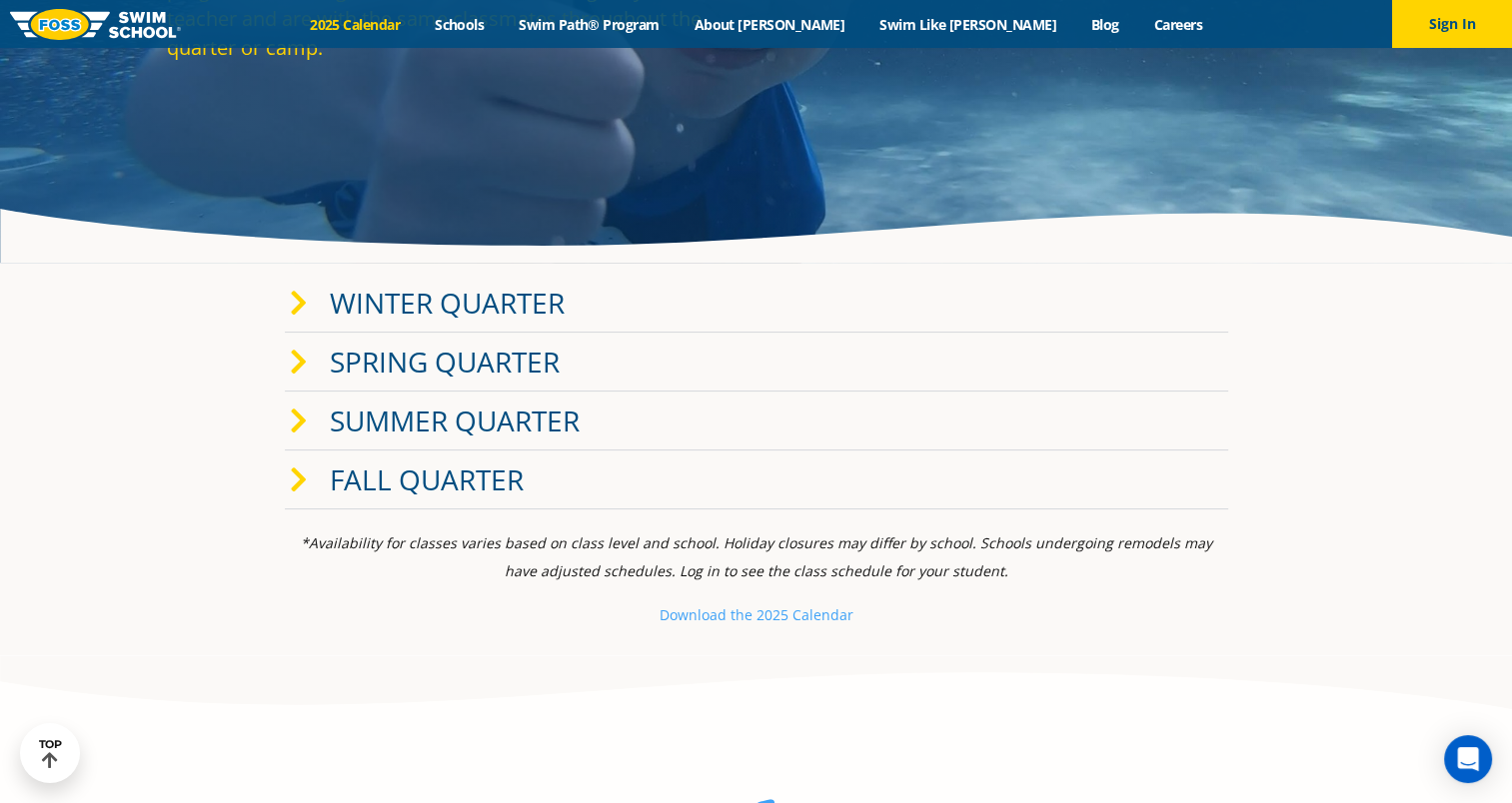 click at bounding box center [299, 480] 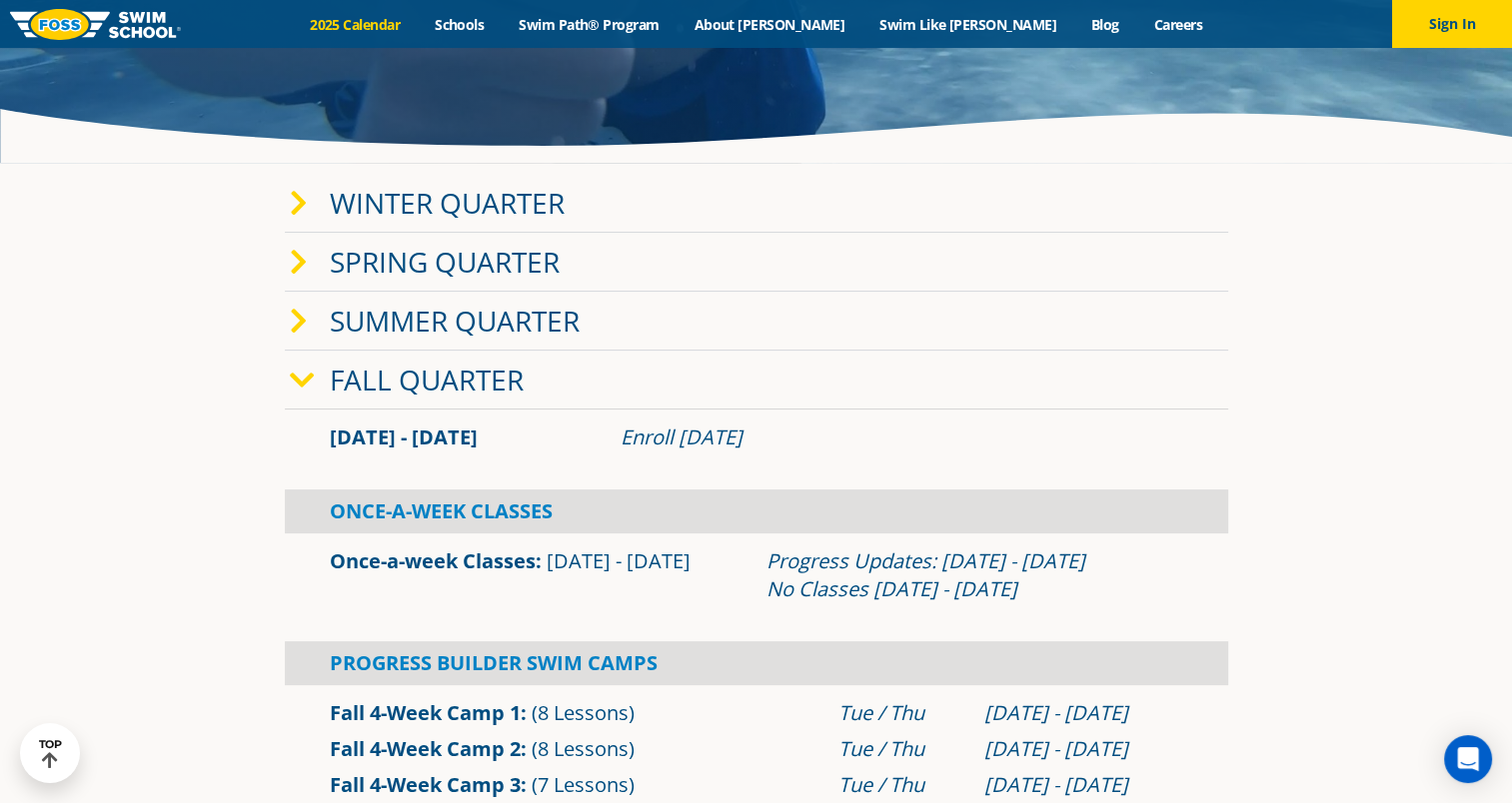 scroll, scrollTop: 300, scrollLeft: 0, axis: vertical 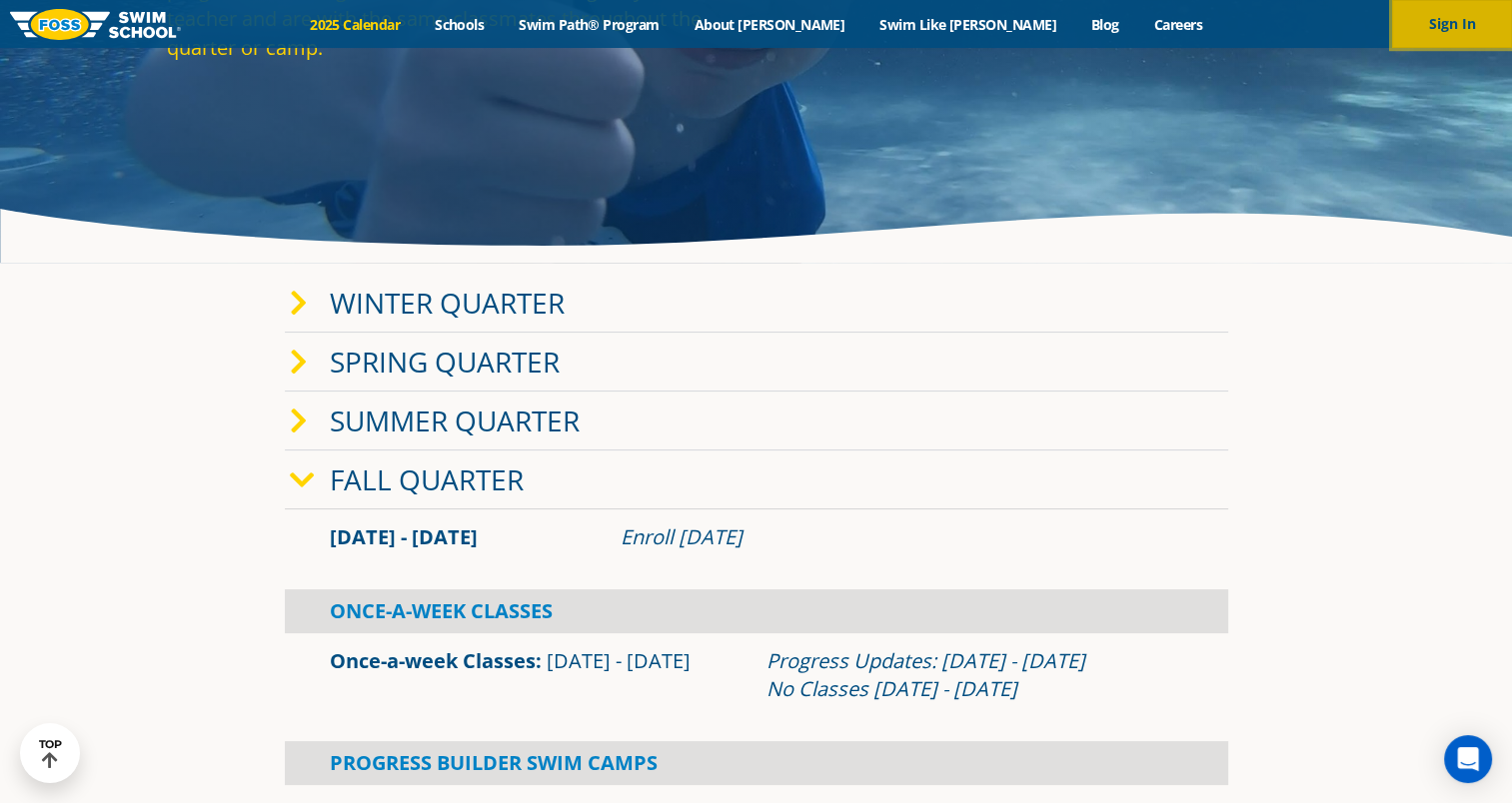 click on "Sign In" at bounding box center [1452, 24] 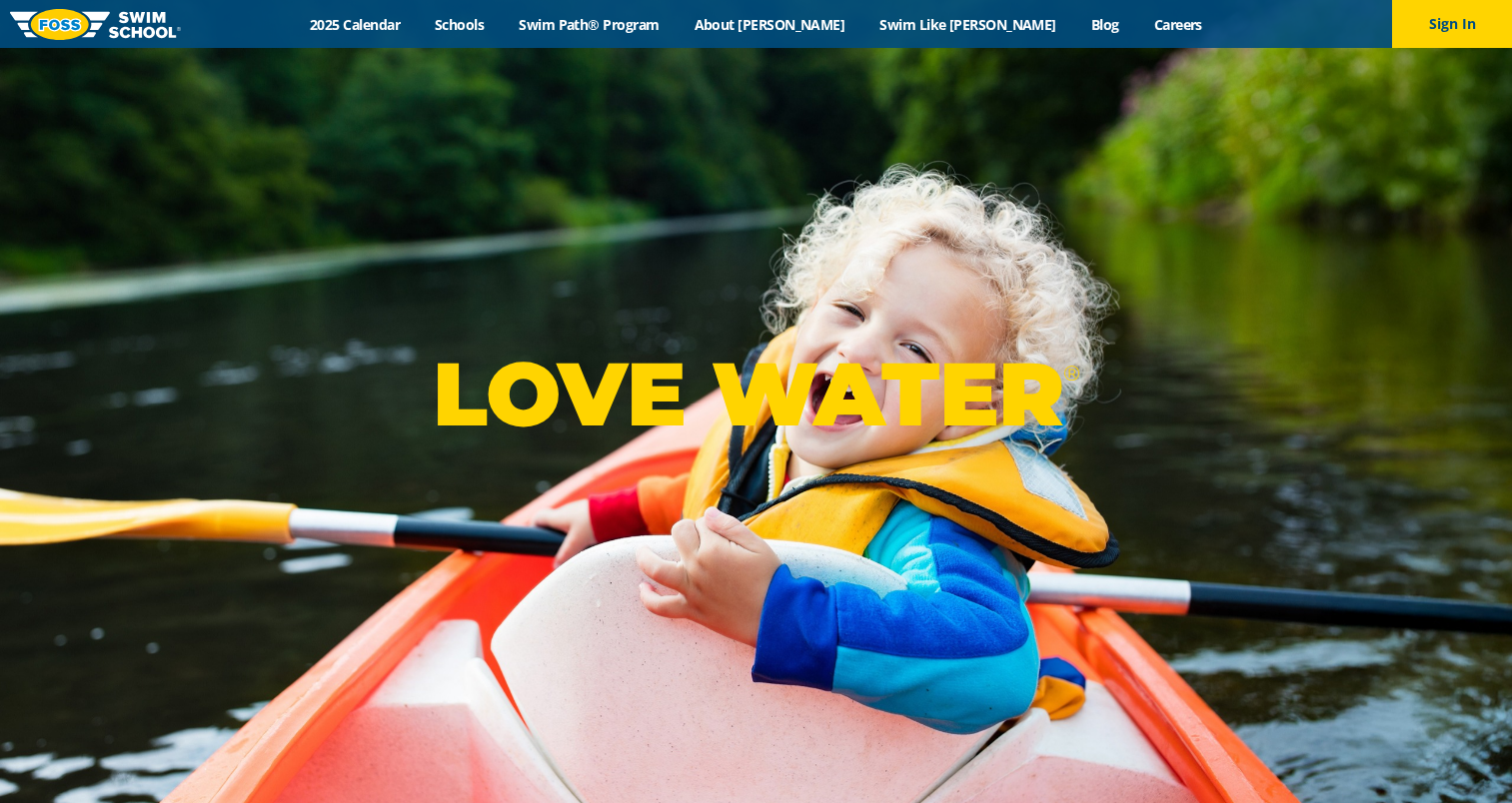 scroll, scrollTop: 0, scrollLeft: 0, axis: both 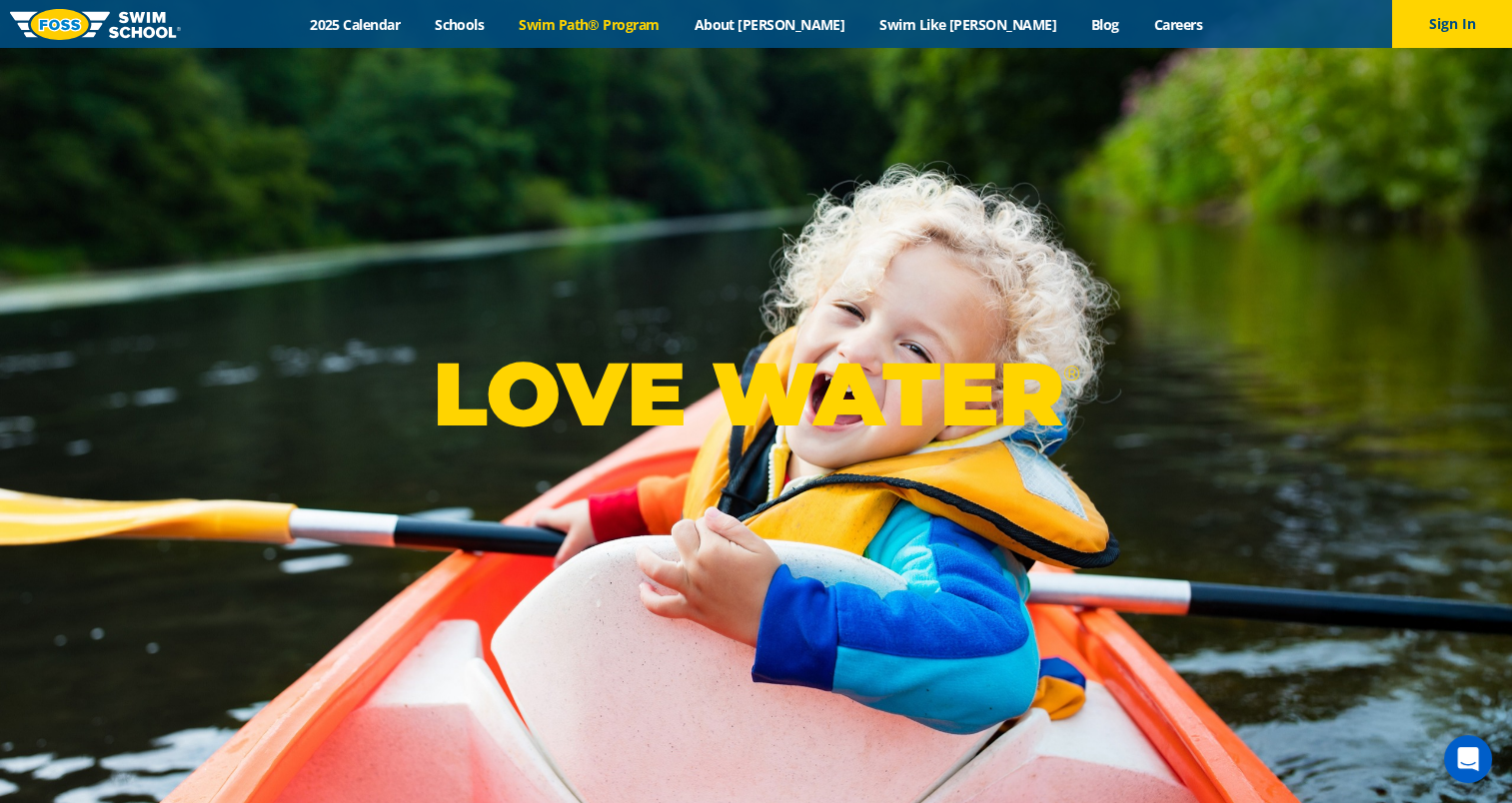 click on "Swim Path® Program" at bounding box center [589, 24] 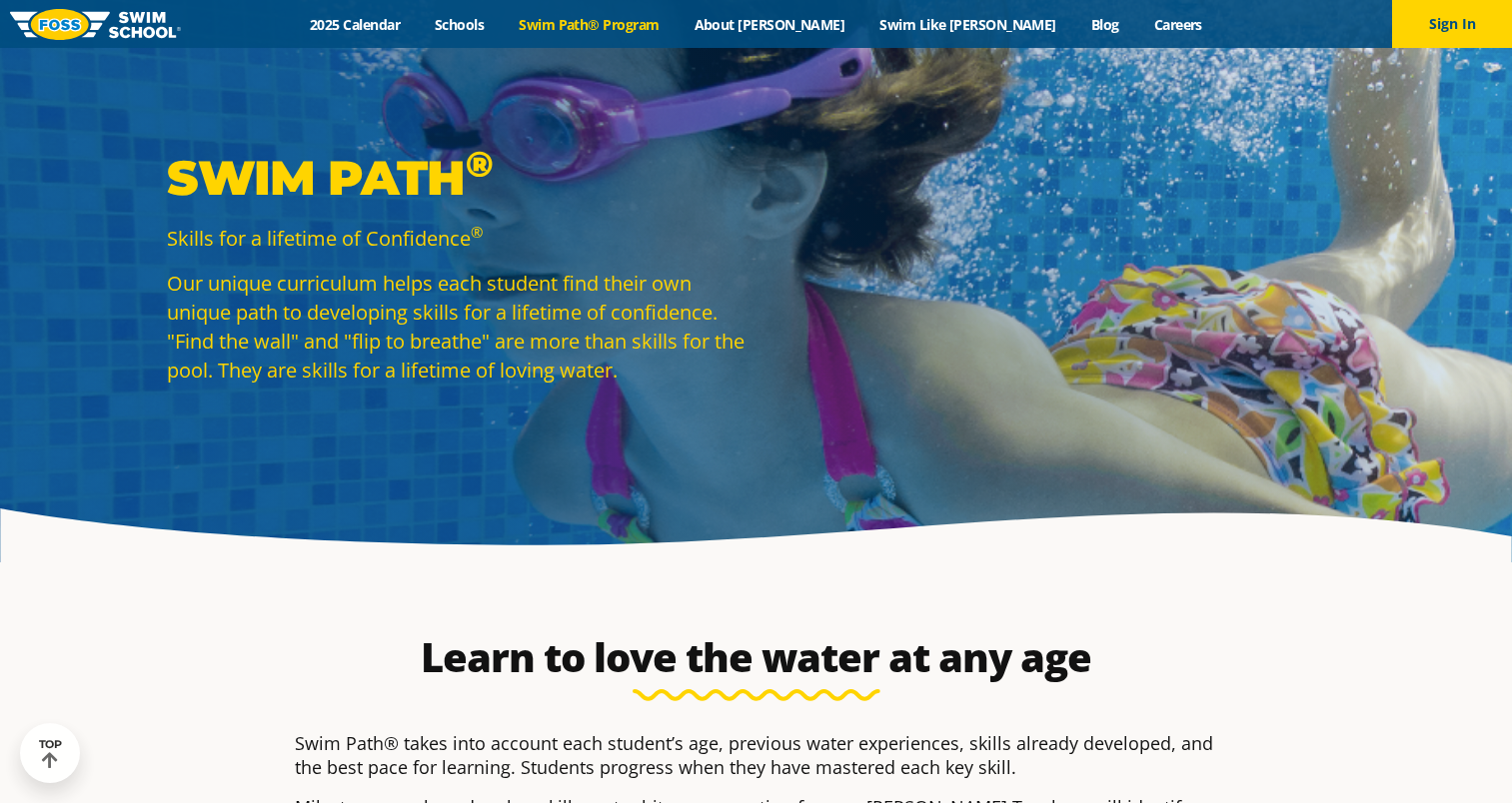scroll, scrollTop: 599, scrollLeft: 0, axis: vertical 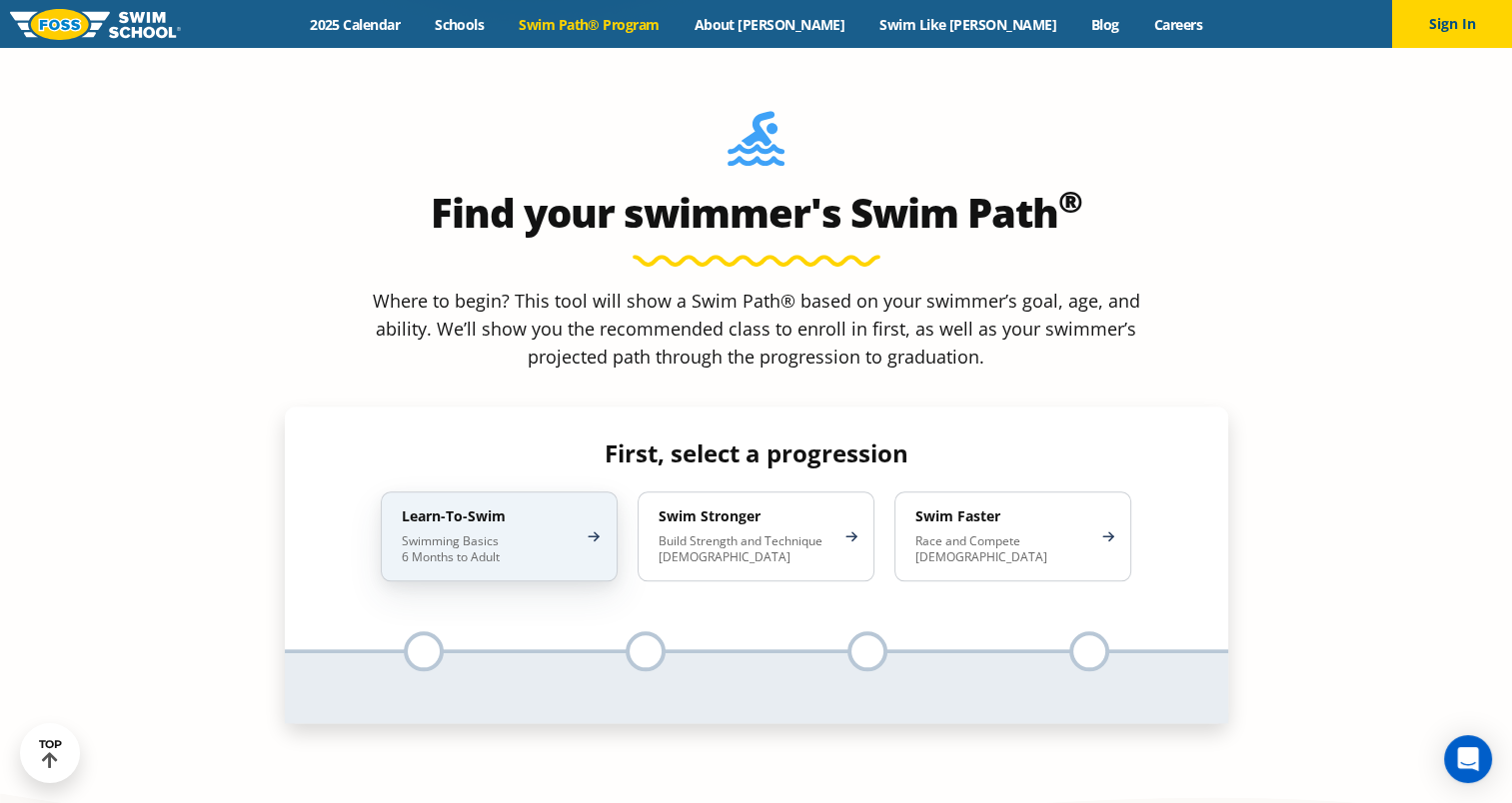 click on "Learn-To-Swim Swimming Basics 6 Months to Adult" at bounding box center [499, 536] 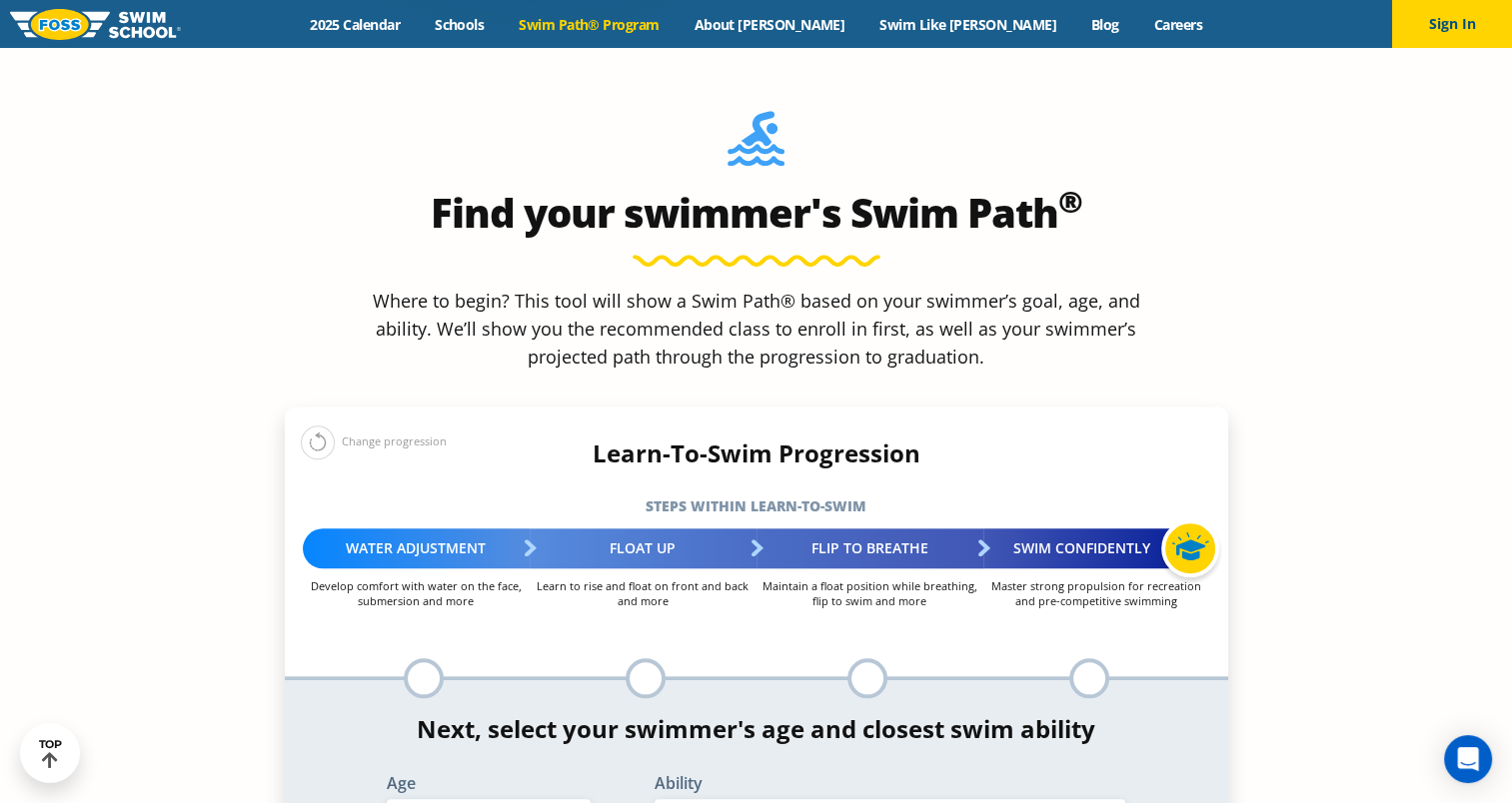 click on "Water Adjustment" at bounding box center (416, 548) 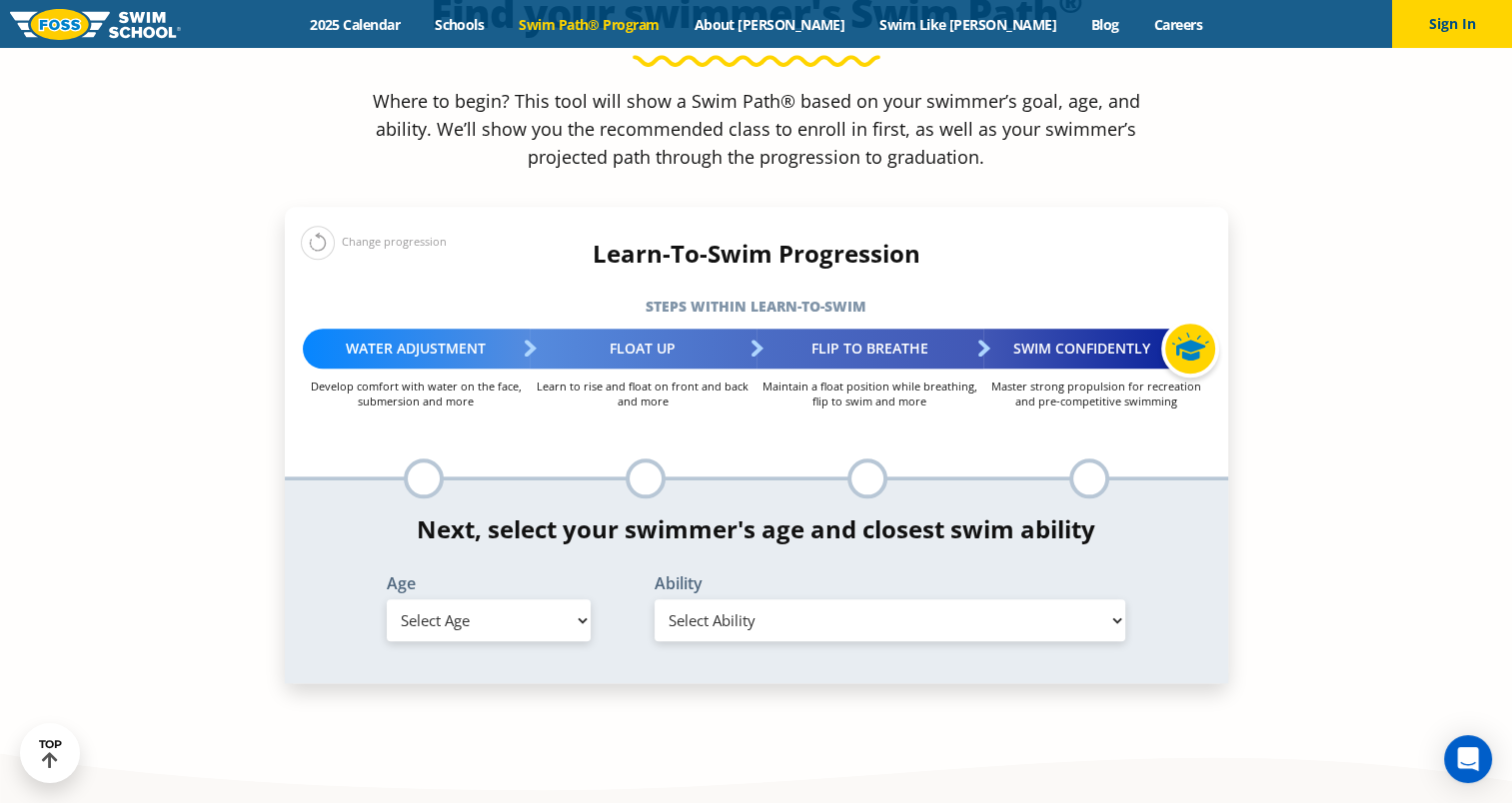 scroll, scrollTop: 2097, scrollLeft: 0, axis: vertical 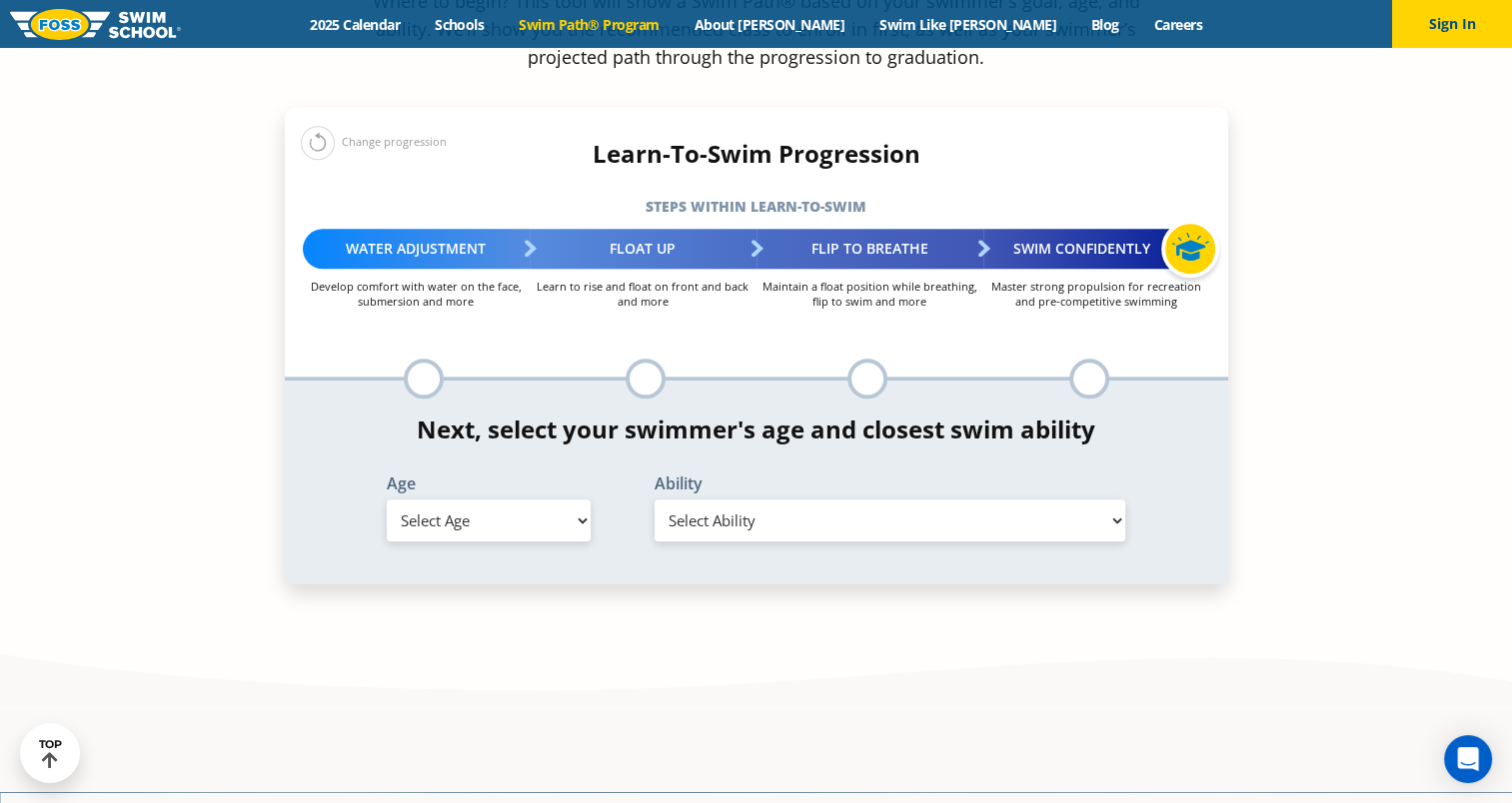 click on "Select Age 6 months - 1 year 1 year 2 years 3 years 4 years 5 years 6 years 7 years 8 years 9 years 10 years  11 years  12 years  13 years  14 years  15 years  16 years  17 years  Adult (18 years +)" at bounding box center (489, 520) 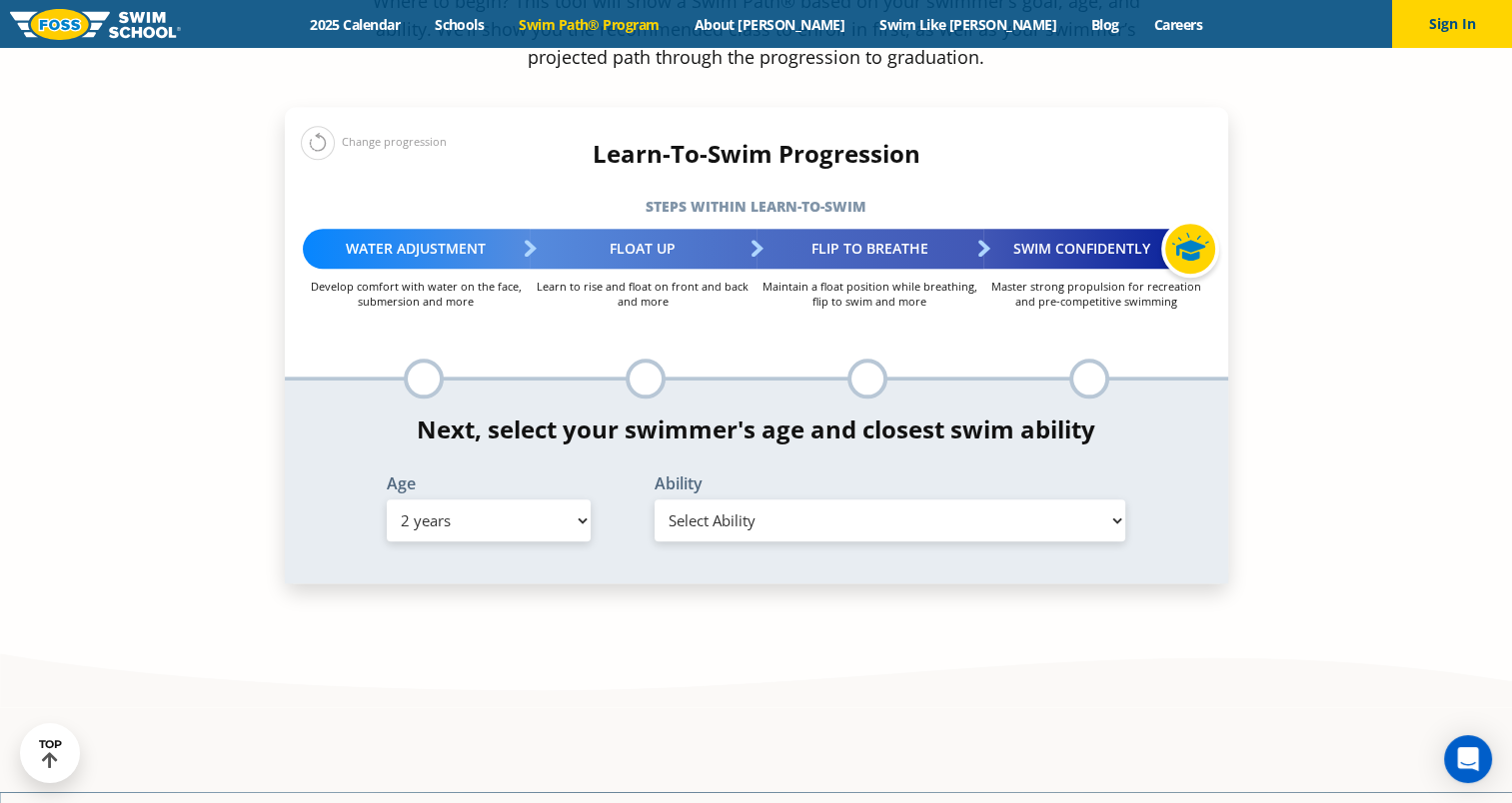 click on "Select Age 6 months - 1 year 1 year 2 years 3 years 4 years 5 years 6 years 7 years 8 years 9 years 10 years  11 years  12 years  13 years  14 years  15 years  16 years  17 years  Adult (18 years +)" at bounding box center [489, 520] 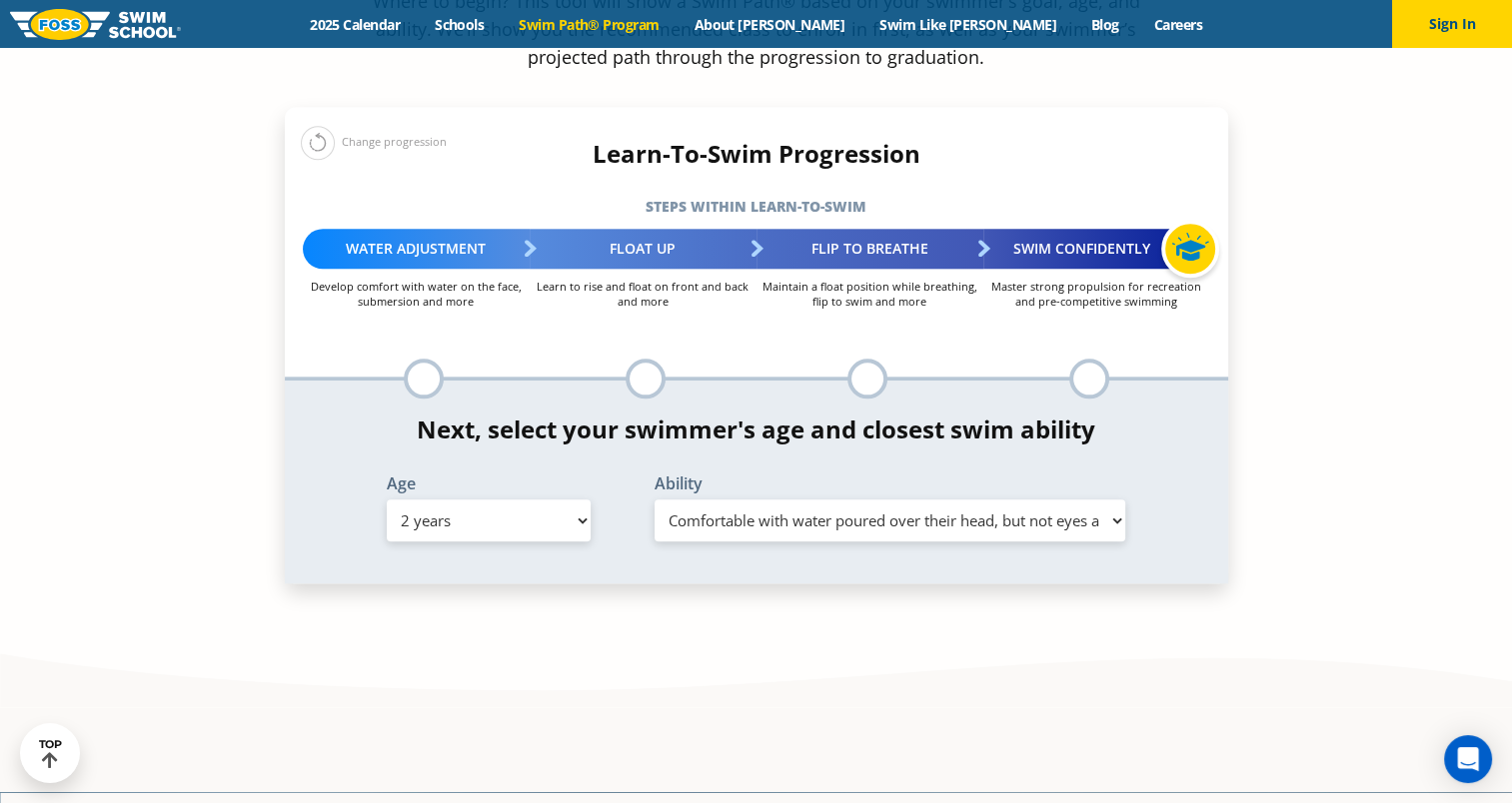 click on "Select Ability First in-water experience Comfortable with water poured over their head, but not eyes and ears Comfortable with water poured over face, eyes, and ears, and with ears in water while on back I would be comfortable if my child fell in the water and confident they could get back to the edge if an adult was nearby to assist I would be comfortable if my child fell in the water and confident they would be able to get back to the edge with very little adult assistance" at bounding box center (890, 520) 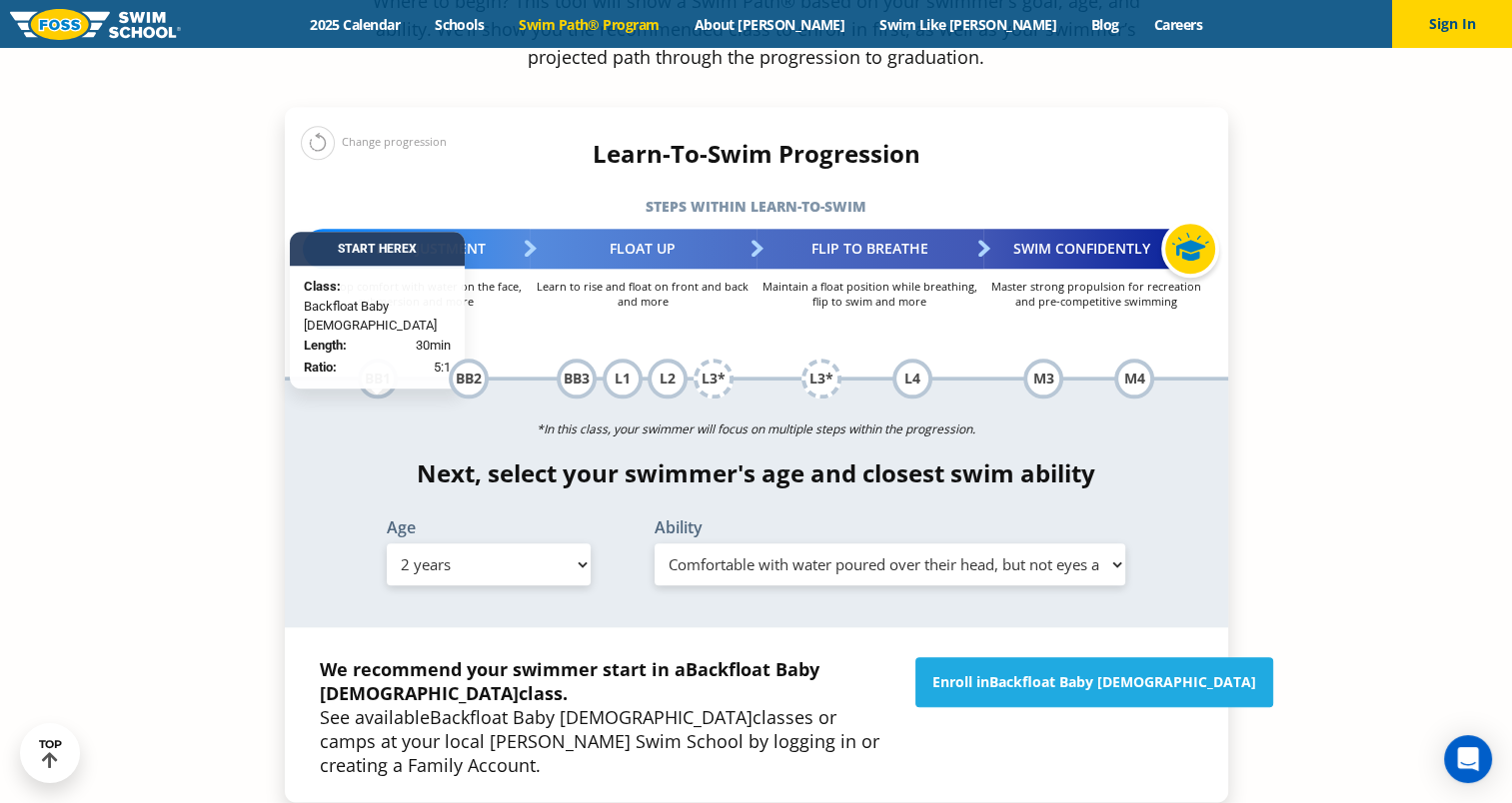 click on "*In this class, your swimmer will focus on multiple steps within the progression.
Next, select your swimmer's age and closest swim ability
Age
Select Age 6 months - 1 year 1 year 2 years 3 years 4 years 5 years 6 years 7 years 8 years 9 years 10 years  11 years  12 years  13 years  14 years  15 years  16 years  17 years  Adult (18 years +)
Ability
Select Ability First in-water experience" at bounding box center (756, 503) 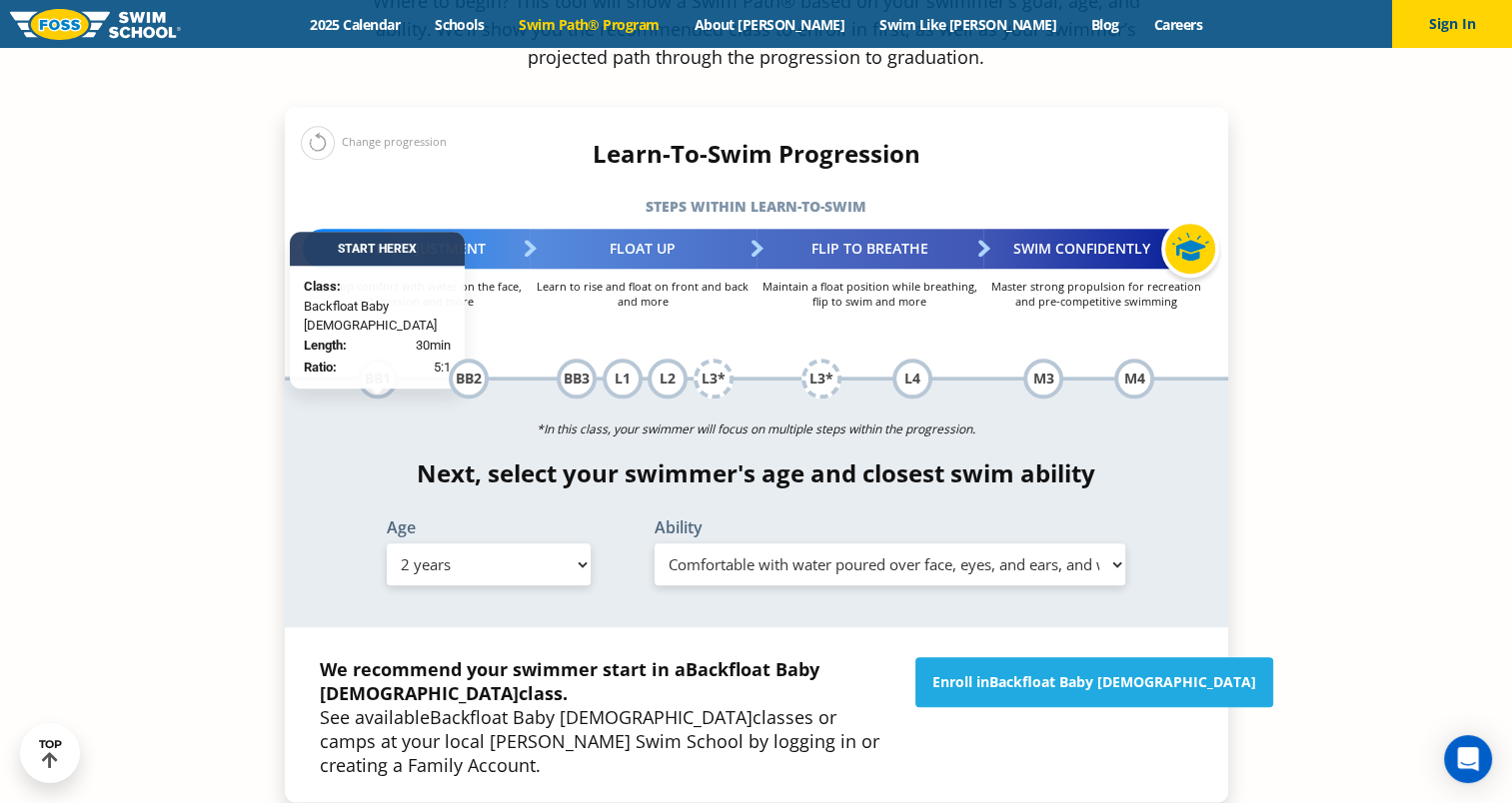 click on "Select Ability First in-water experience Comfortable with water poured over their head, but not eyes and ears Comfortable with water poured over face, eyes, and ears, and with ears in water while on back I would be comfortable if my child fell in the water and confident they could get back to the edge if an adult was nearby to assist I would be comfortable if my child fell in the water and confident they would be able to get back to the edge with very little adult assistance" at bounding box center [890, 564] 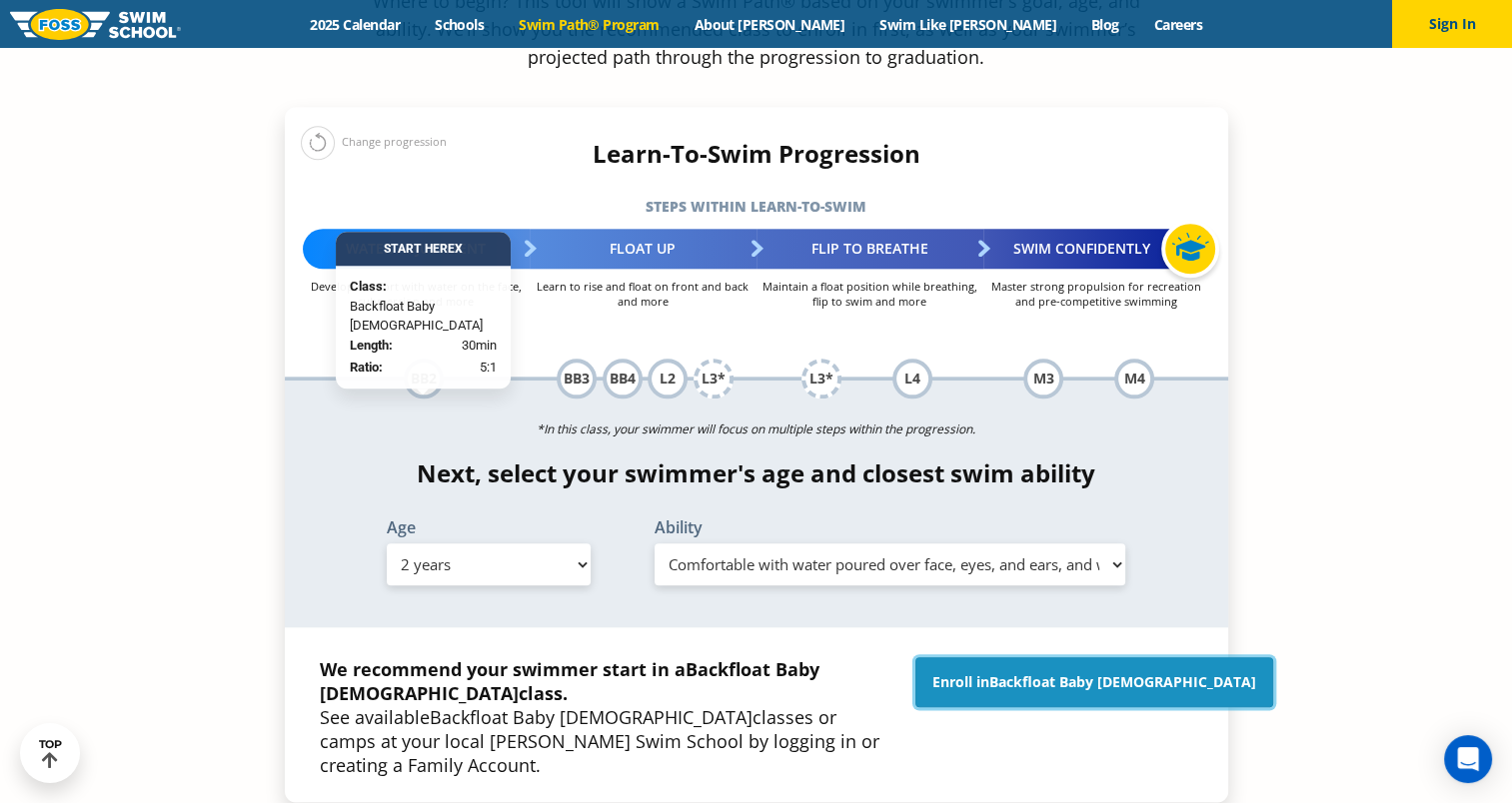 click on "Backfloat Baby 2" at bounding box center (1122, 681) 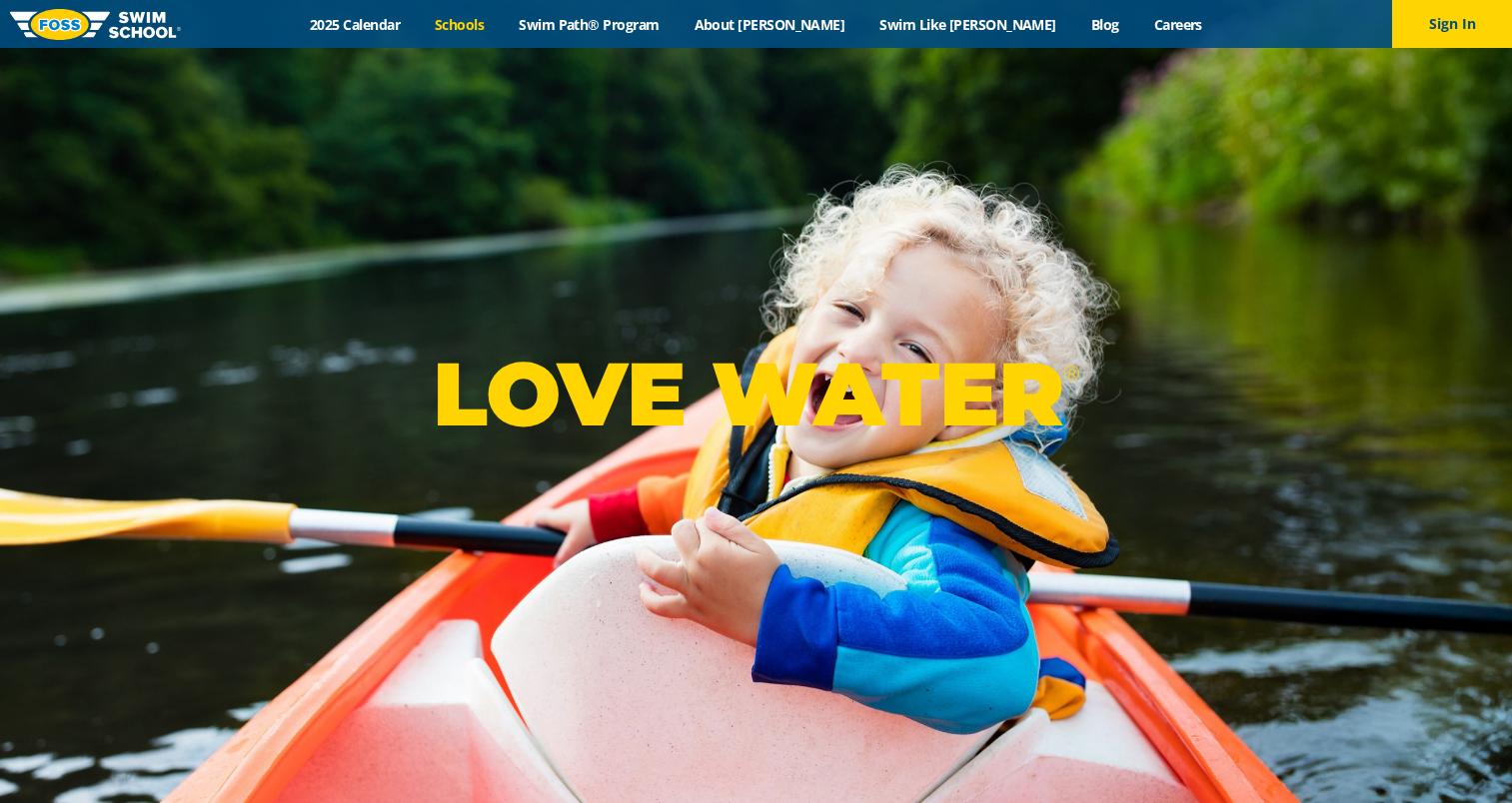 scroll, scrollTop: 0, scrollLeft: 0, axis: both 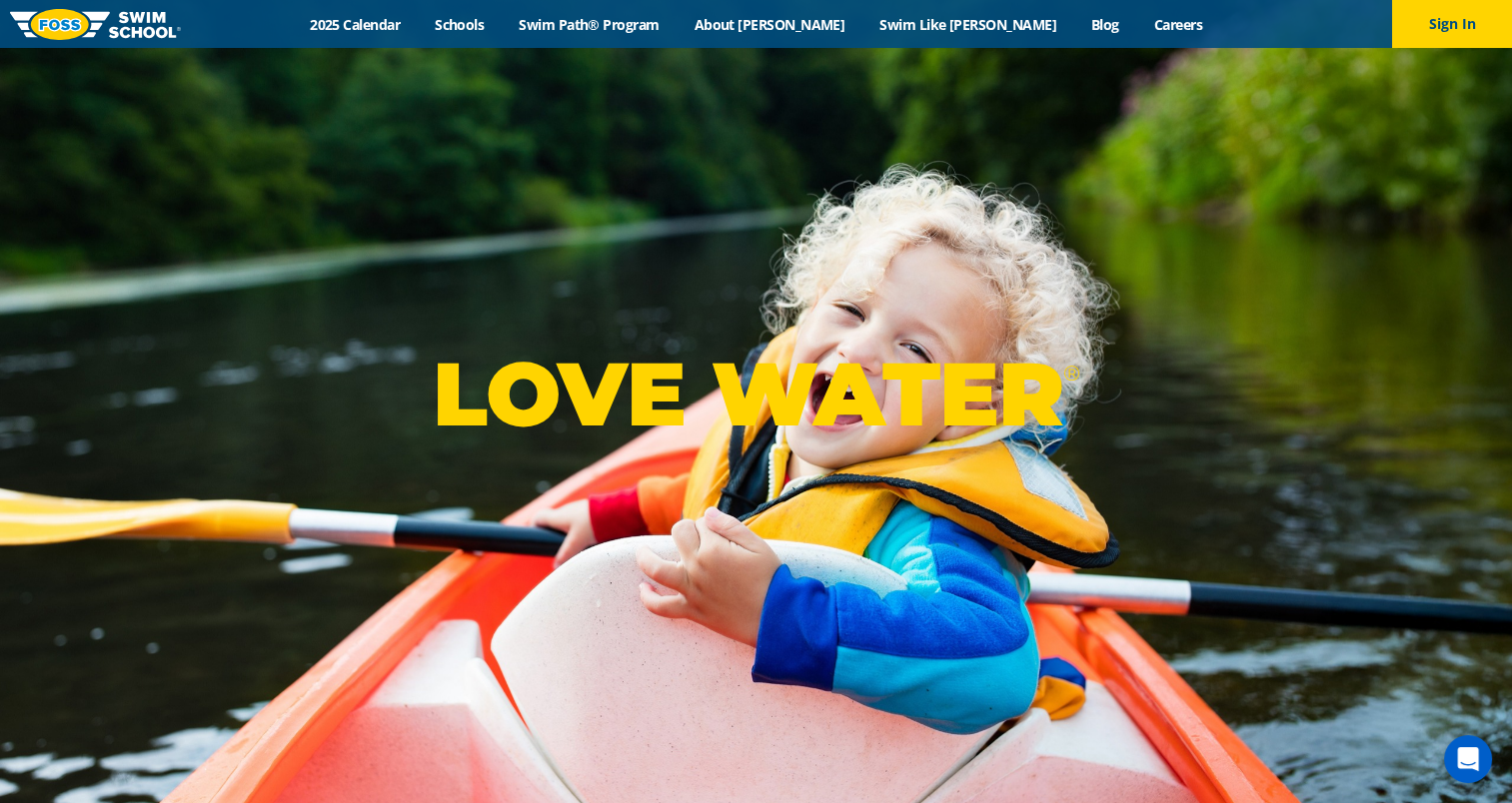 drag, startPoint x: 406, startPoint y: 29, endPoint x: 774, endPoint y: 121, distance: 379.32572 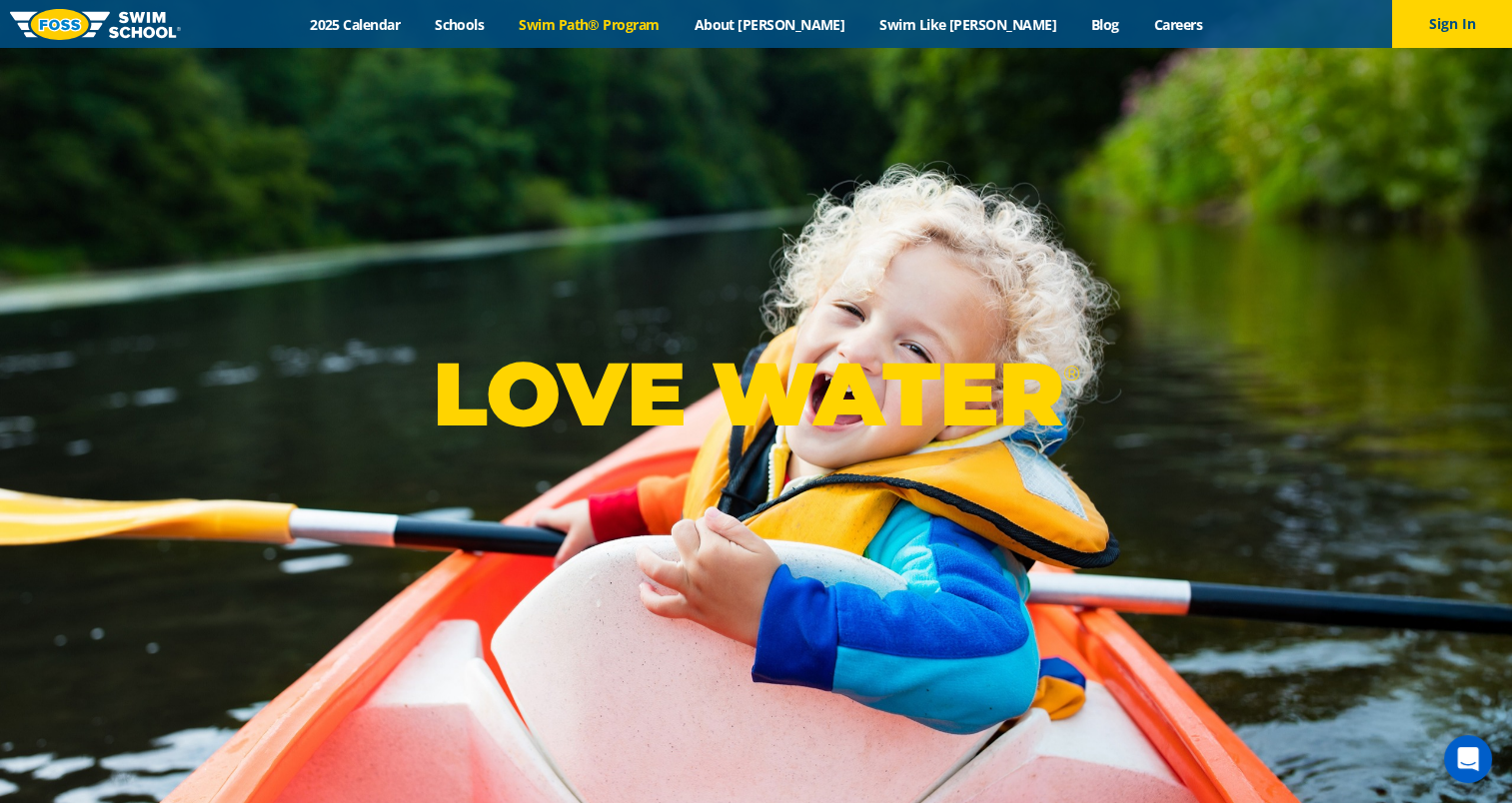 click on "Swim Path® Program" at bounding box center [589, 24] 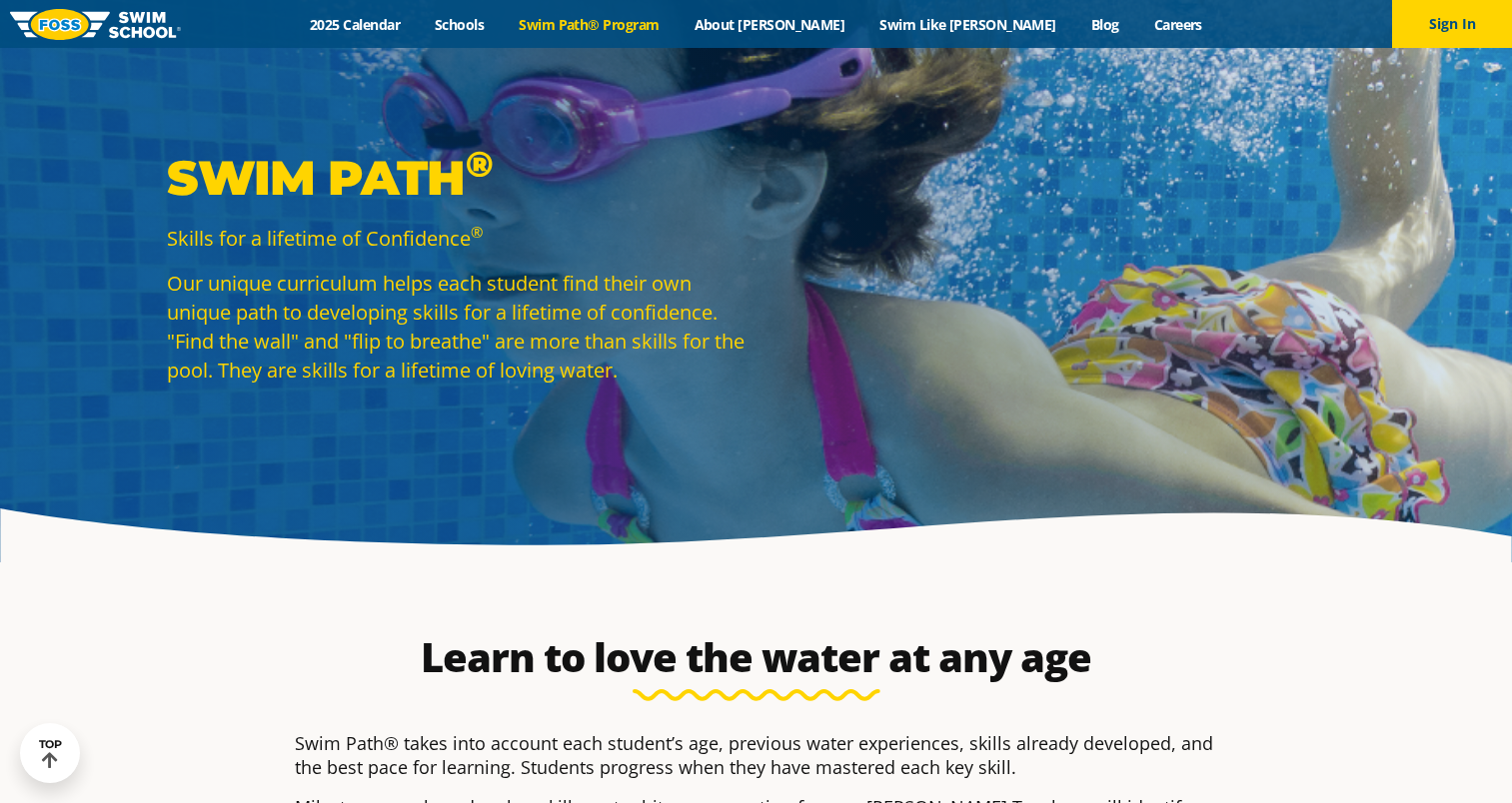 scroll, scrollTop: 799, scrollLeft: 0, axis: vertical 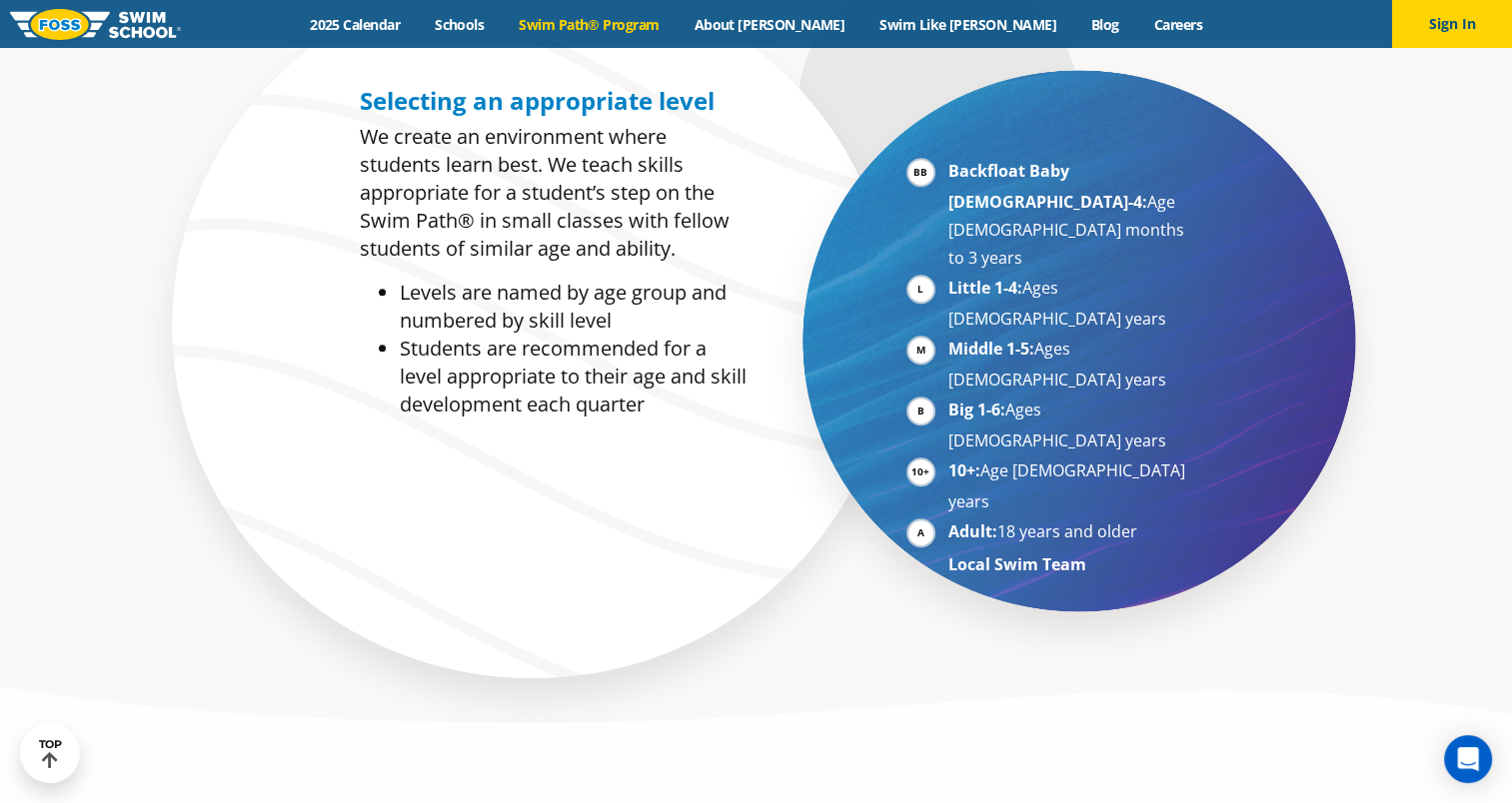 click on "Backfloat Baby 1-4:  Age 6 months to 3 years
Little 1-4:  Ages 3-5 years
Middle 1-5:  Ages 5-7 years
Big 1-6:  Ages 7-10 years
10+:  Age 10-17 years
Adult:  18 years and older
Local Swim Team" at bounding box center (1049, 376) 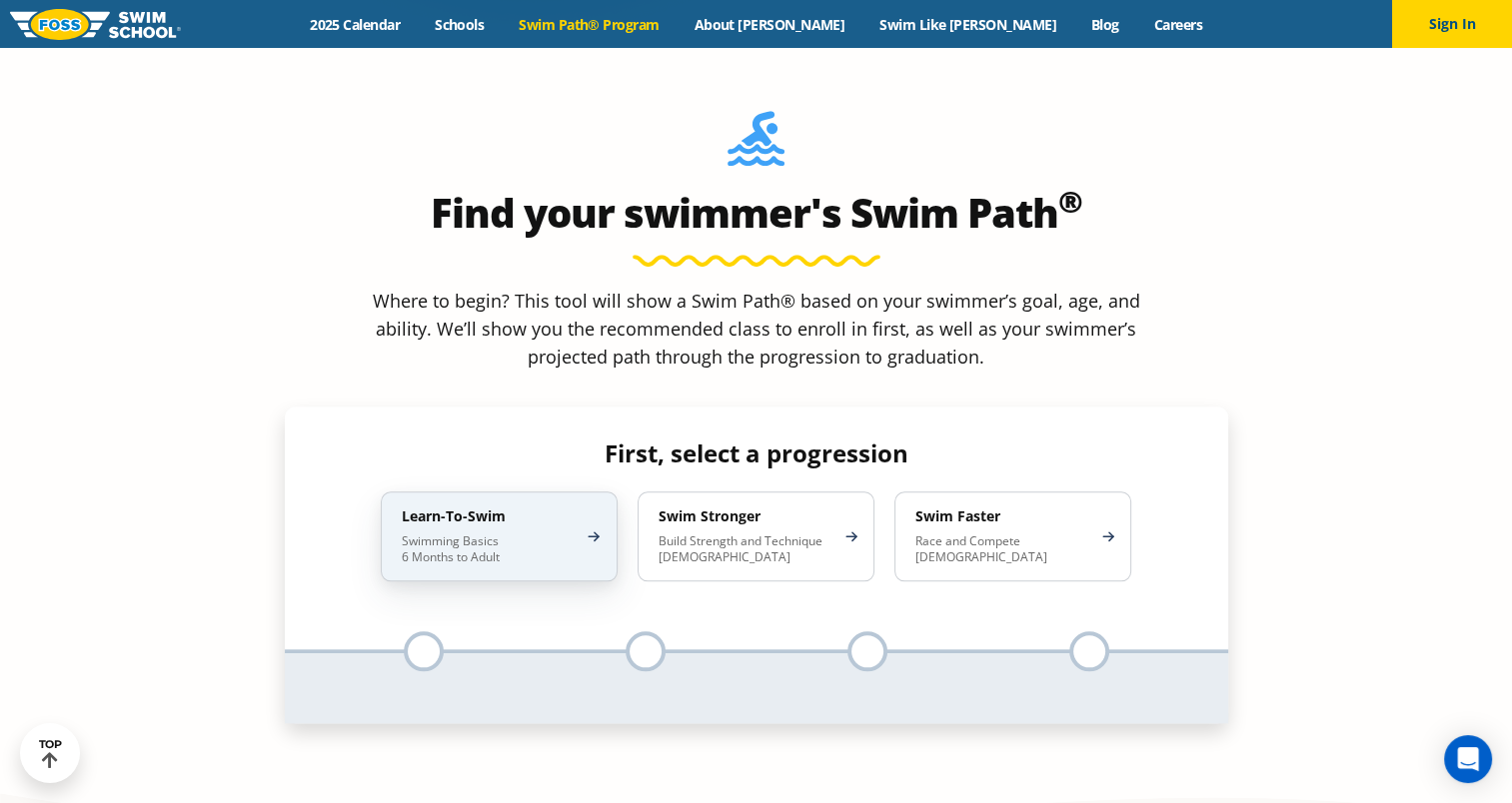 click on "Learn-To-Swim" at bounding box center (489, 516) 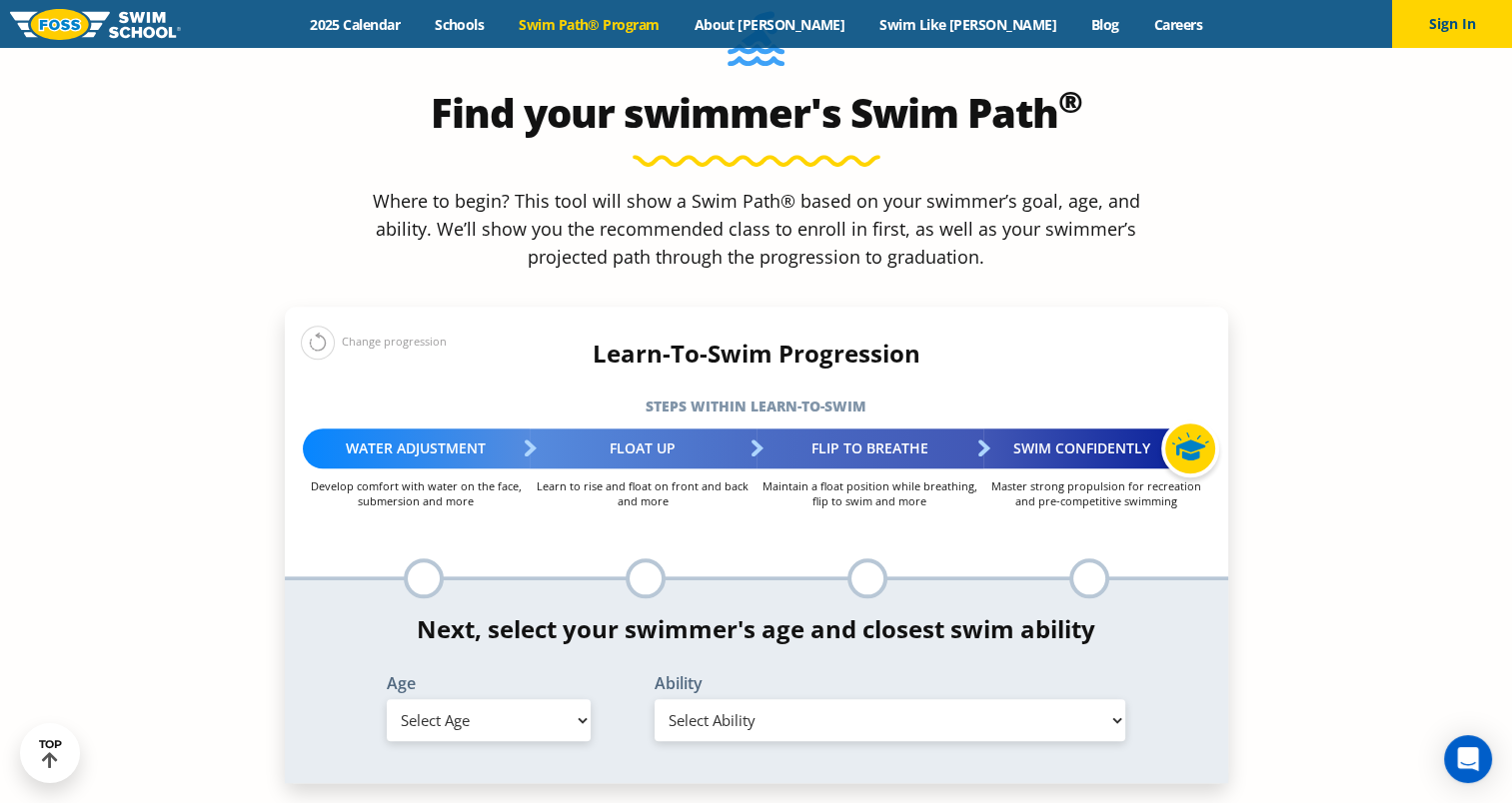 scroll, scrollTop: 1998, scrollLeft: 0, axis: vertical 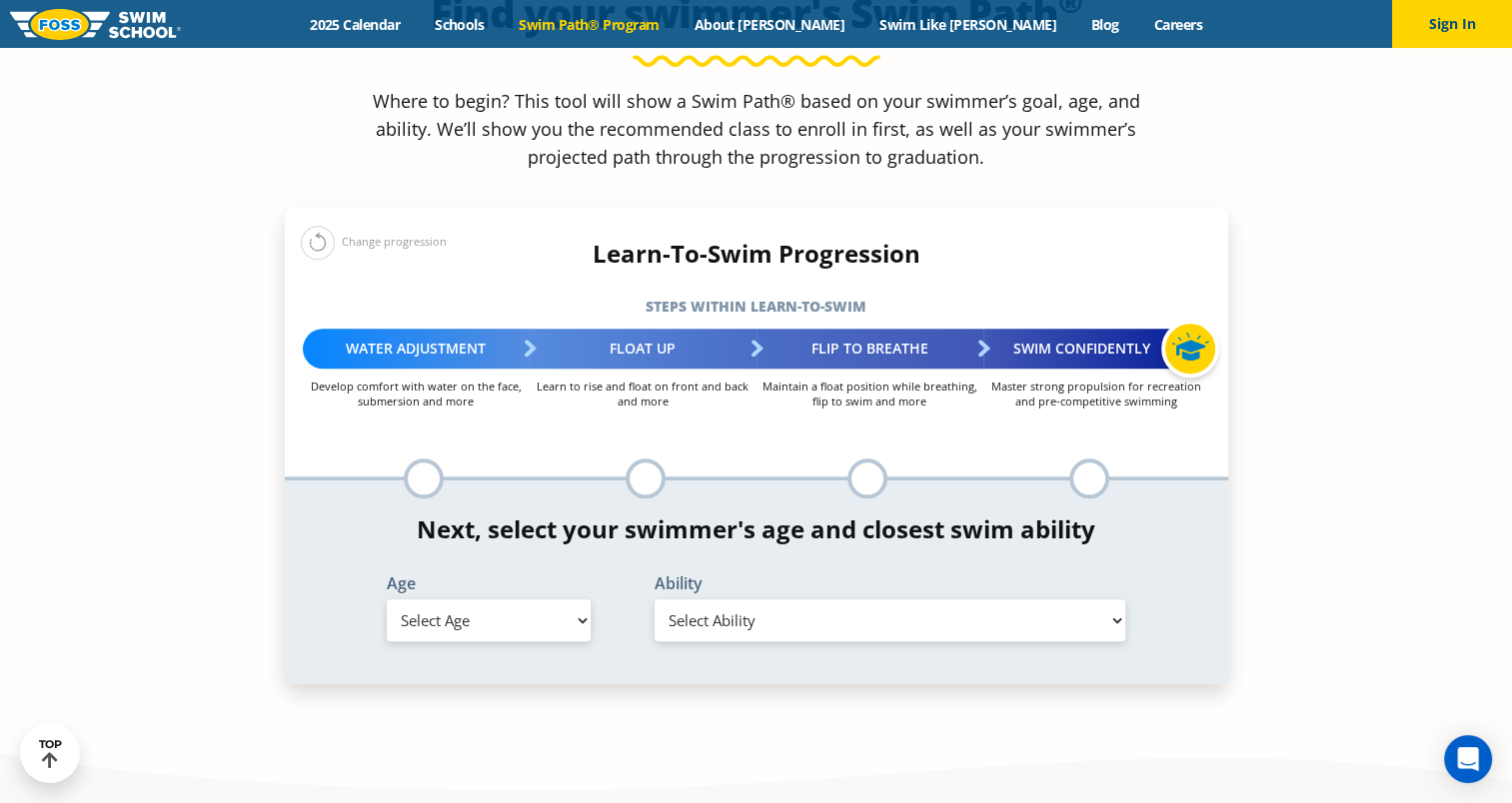 click on "Select Age 6 months - 1 year 1 year 2 years 3 years 4 years 5 years 6 years 7 years 8 years 9 years 10 years  11 years  12 years  13 years  14 years  15 years  16 years  17 years  Adult (18 years +)" at bounding box center (489, 620) 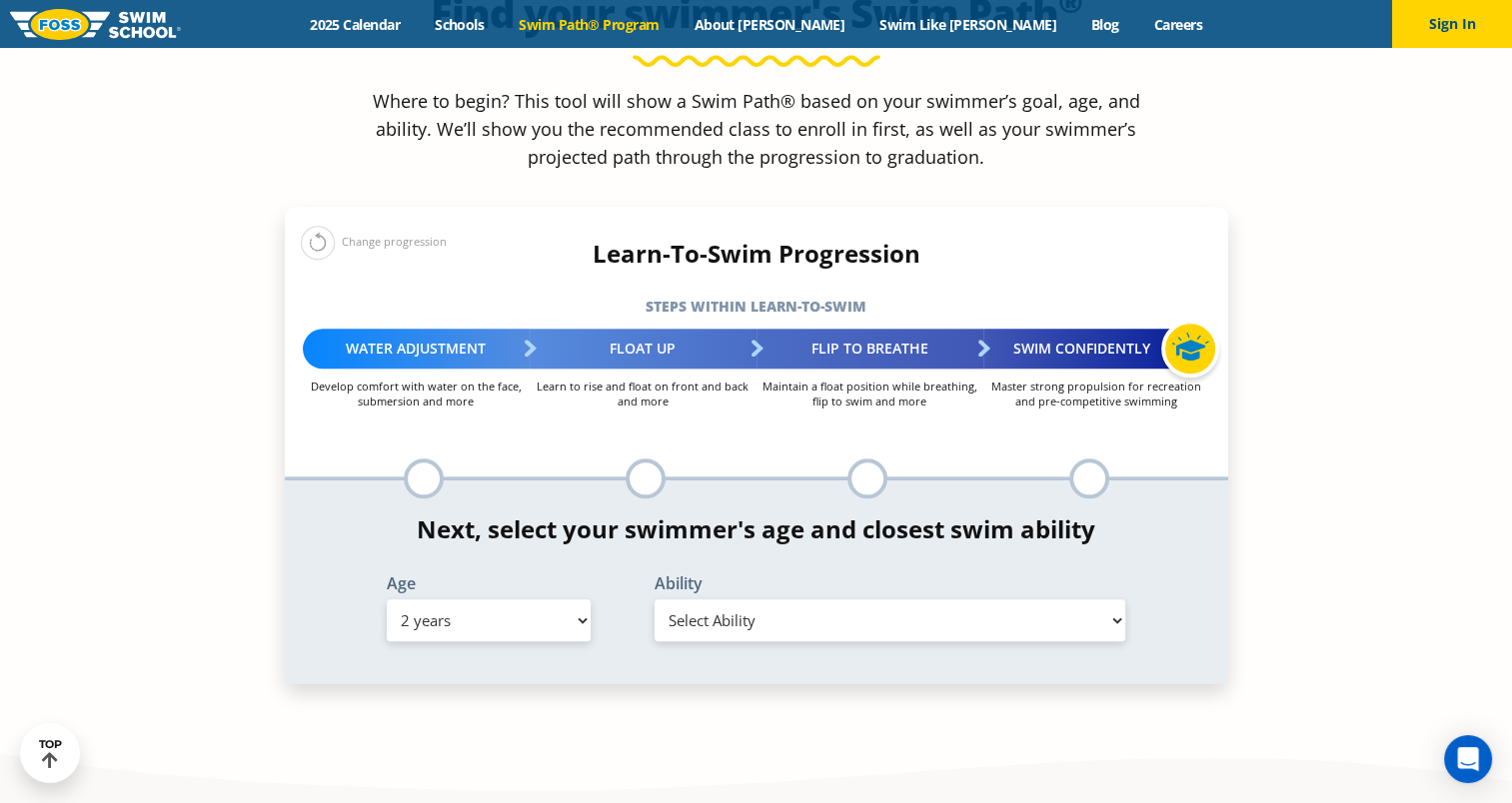 click on "Select Age 6 months - 1 year 1 year 2 years 3 years 4 years 5 years 6 years 7 years 8 years 9 years 10 years  11 years  12 years  13 years  14 years  15 years  16 years  17 years  Adult (18 years +)" at bounding box center (489, 620) 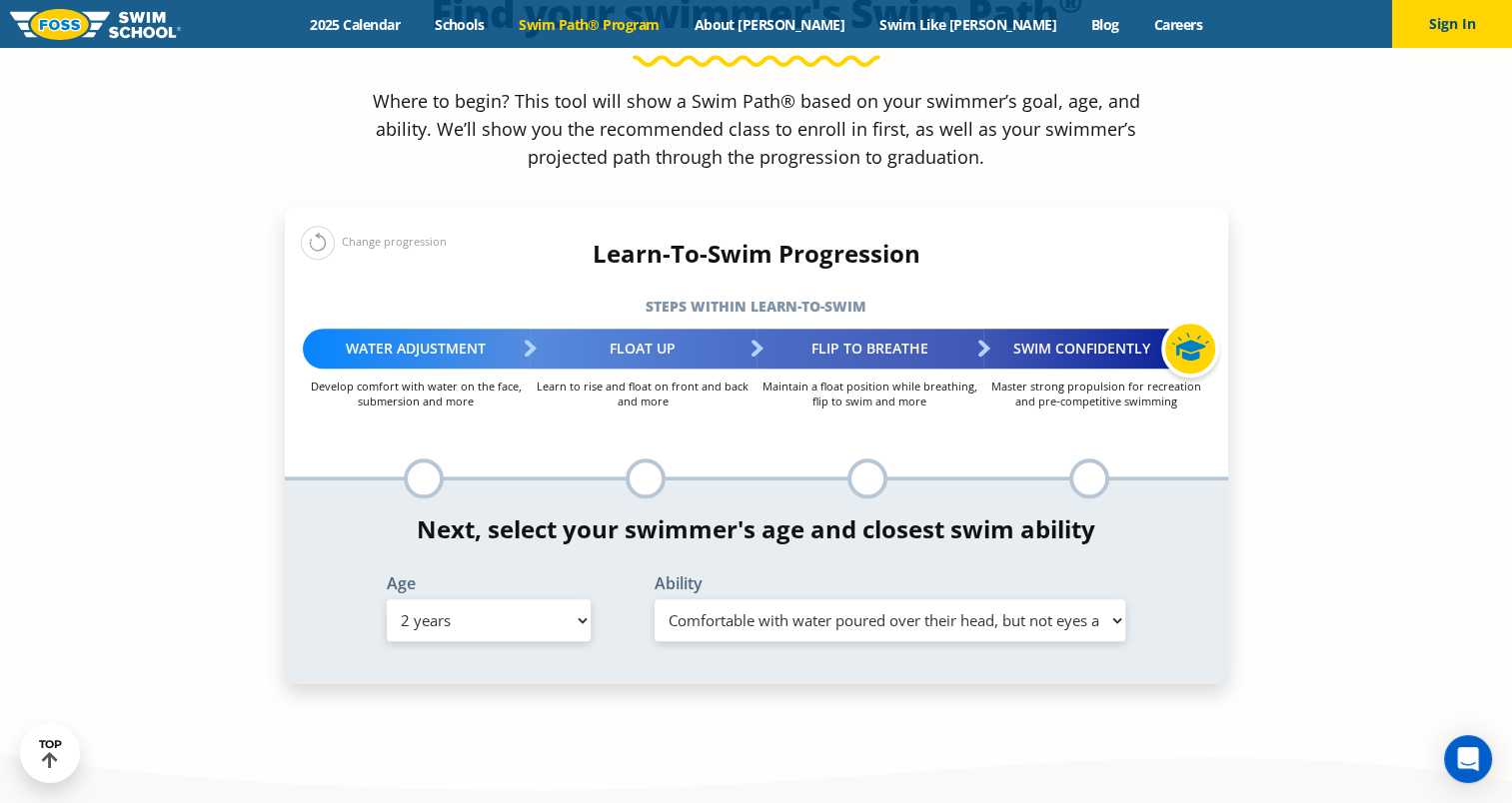 click on "Select Ability First in-water experience Comfortable with water poured over their head, but not eyes and ears Comfortable with water poured over face, eyes, and ears, and with ears in water while on back I would be comfortable if my child fell in the water and confident they could get back to the edge if an adult was nearby to assist I would be comfortable if my child fell in the water and confident they would be able to get back to the edge with very little adult assistance" at bounding box center (890, 620) 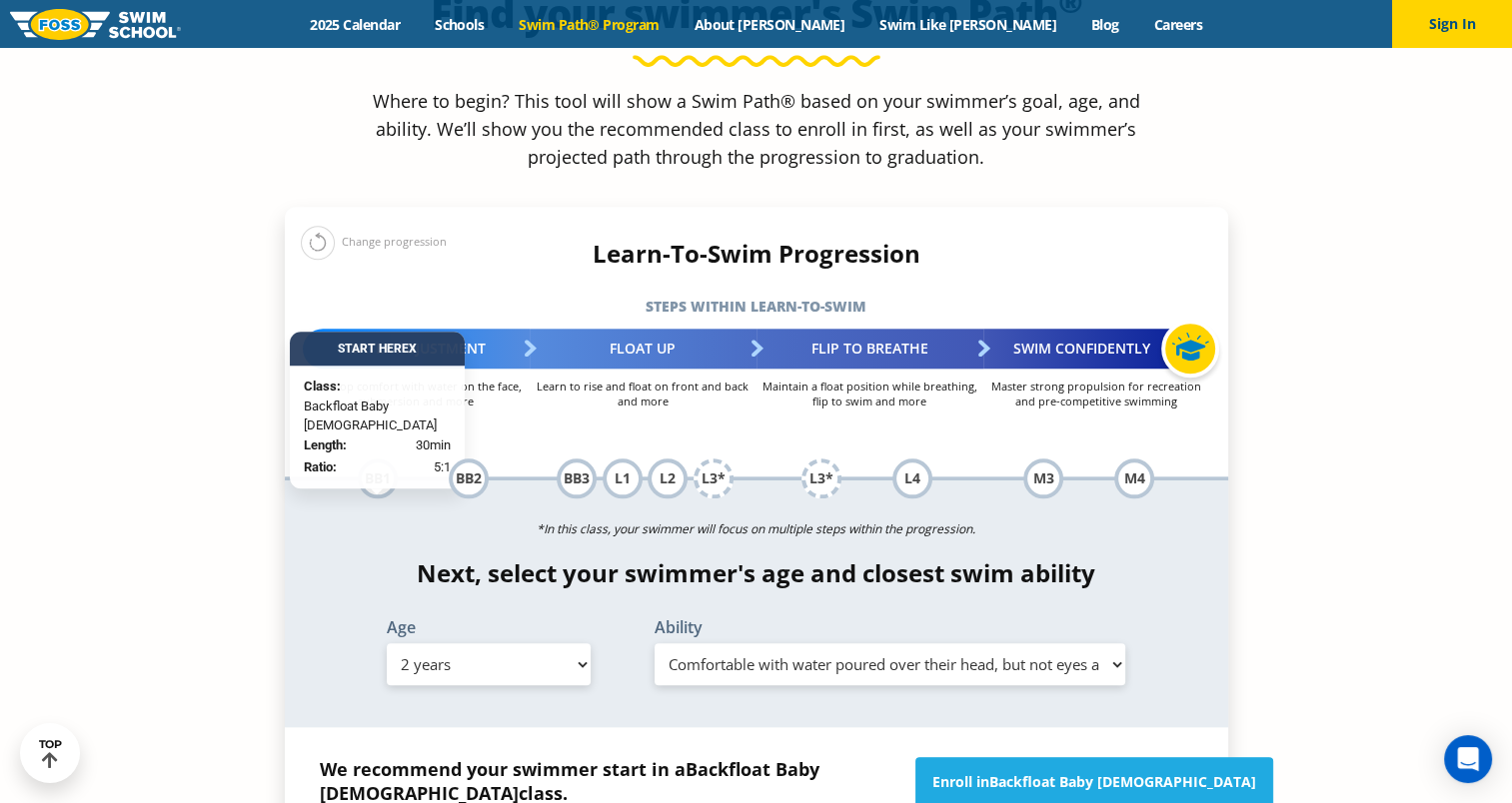 click on "*In this class, your swimmer will focus on multiple steps within the progression.
Next, select your swimmer's age and closest swim ability
Age
Select Age 6 months - 1 year 1 year 2 years 3 years 4 years 5 years 6 years 7 years 8 years 9 years 10 years  11 years  12 years  13 years  14 years  15 years  16 years  17 years  Adult (18 years +)
Ability
Select Ability First in-water experience" at bounding box center [756, 603] 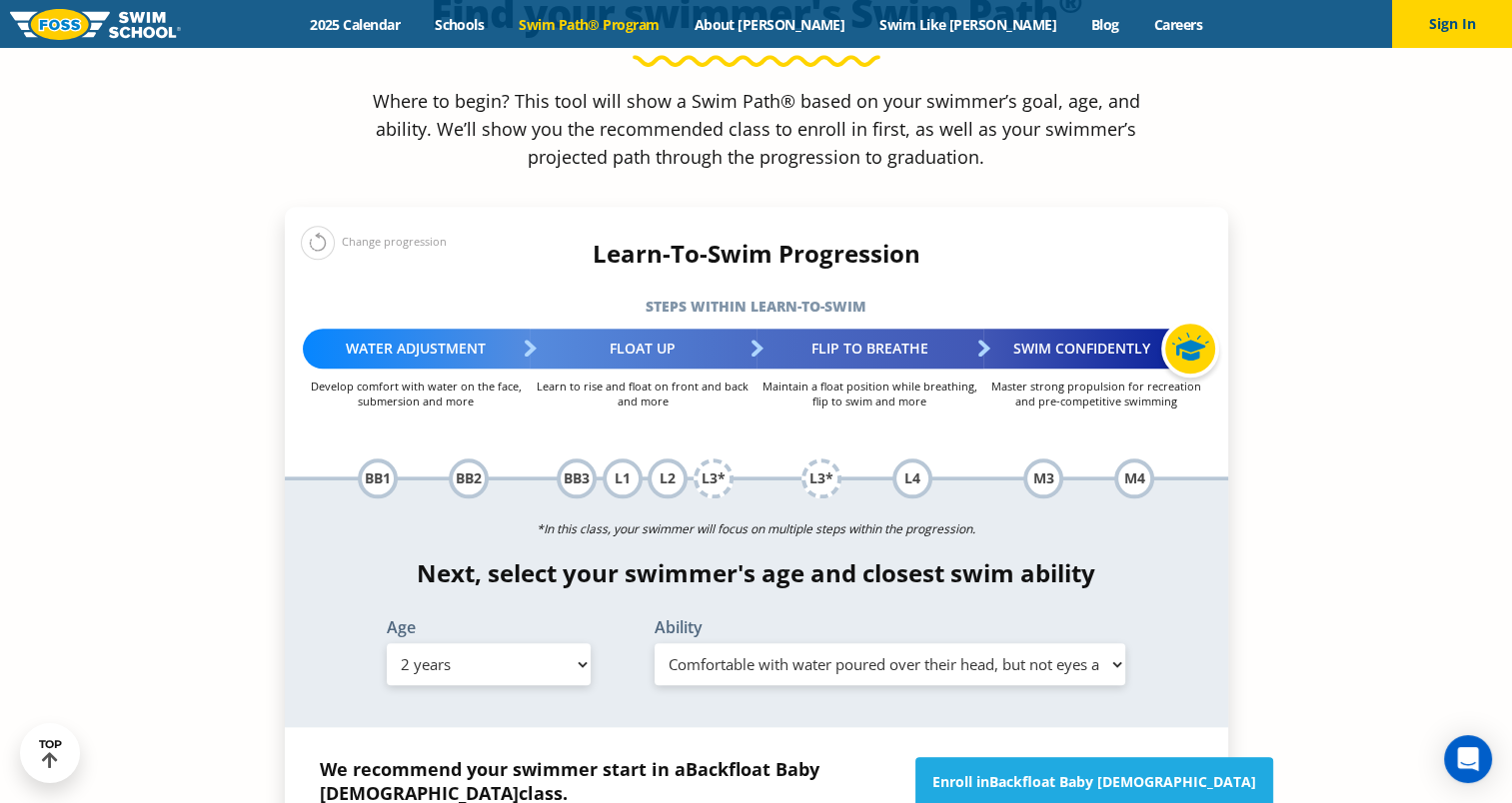 click on "Find your swimmer's Swim Path ®
Where to begin? This tool will show a Swim Path® based on your swimmer’s goal, age, and ability. We’ll show you the recommended class to enroll in first, as well as your swimmer’s projected path through the progression to graduation.
Change progression
First, select a progression
Learn-To-Swim Swimming Basics 6 Months to Adult
Swim Stronger Build Strength and Technique 5-13 Years Old
Swim Faster Race and Compete 8-17 Years Old" at bounding box center (756, 506) 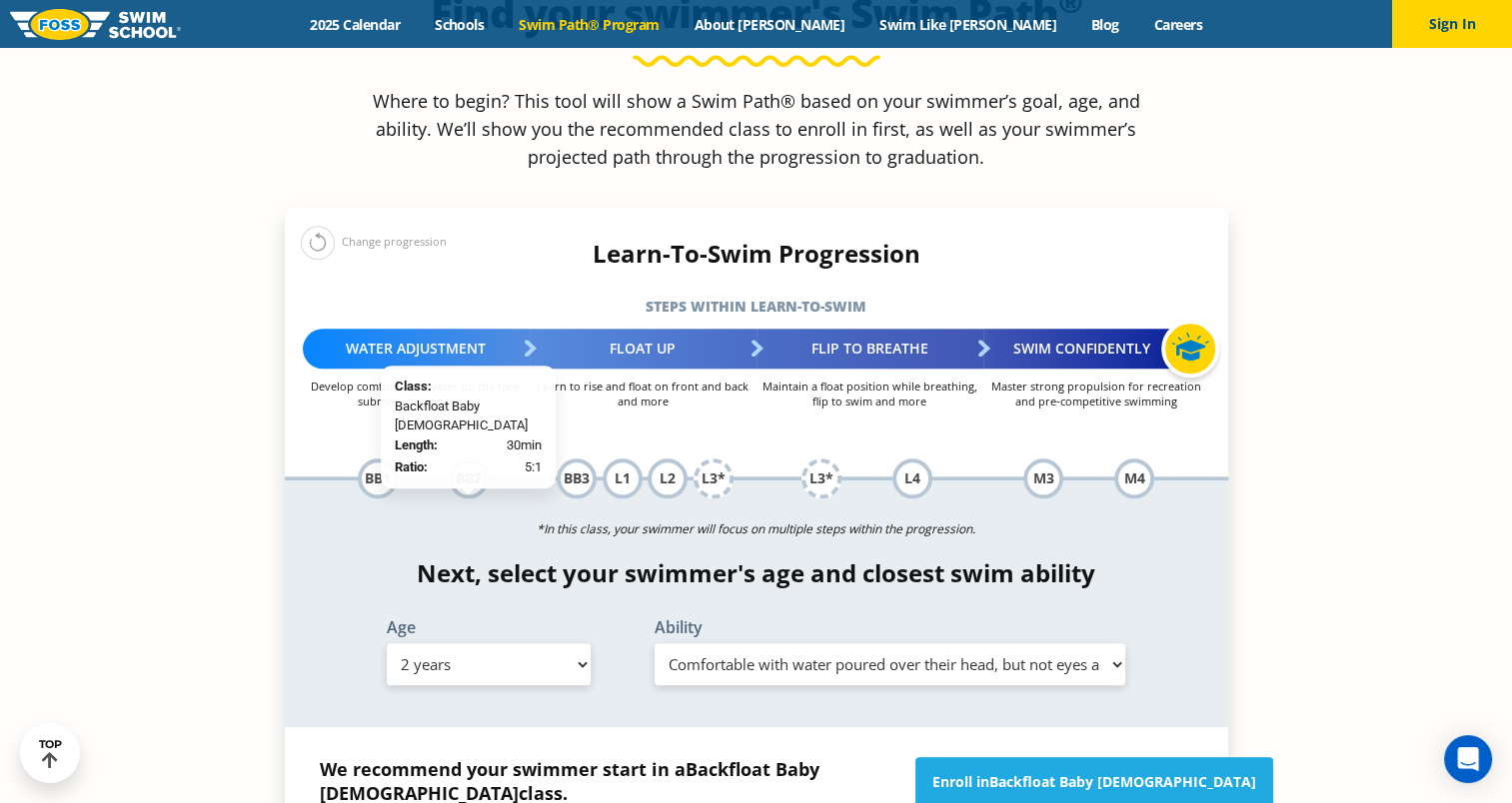 click on "BB2" at bounding box center (469, 478) 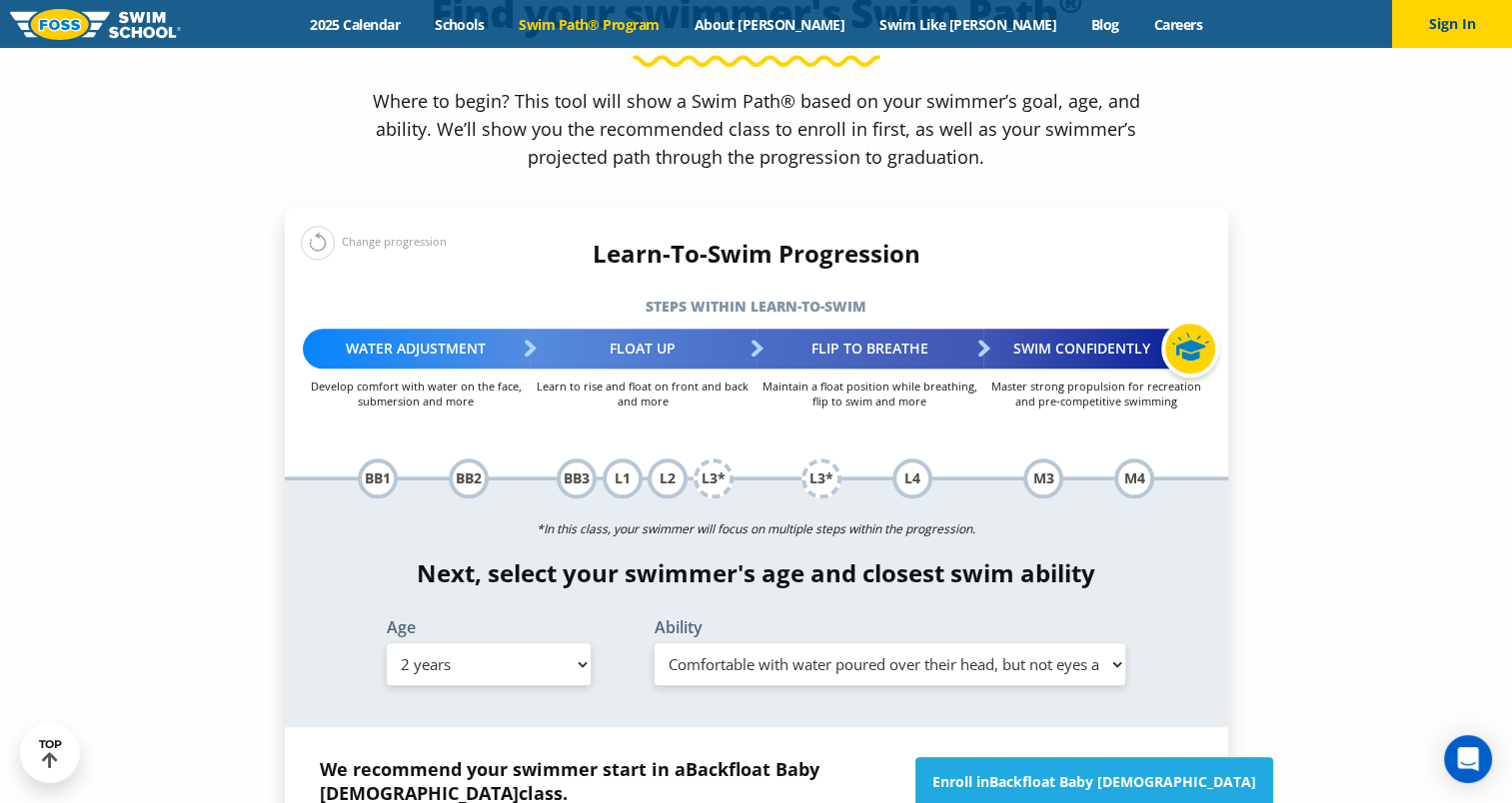 click on "Select Ability First in-water experience Comfortable with water poured over their head, but not eyes and ears Comfortable with water poured over face, eyes, and ears, and with ears in water while on back I would be comfortable if my child fell in the water and confident they could get back to the edge if an adult was nearby to assist I would be comfortable if my child fell in the water and confident they would be able to get back to the edge with very little adult assistance" at bounding box center (890, 664) 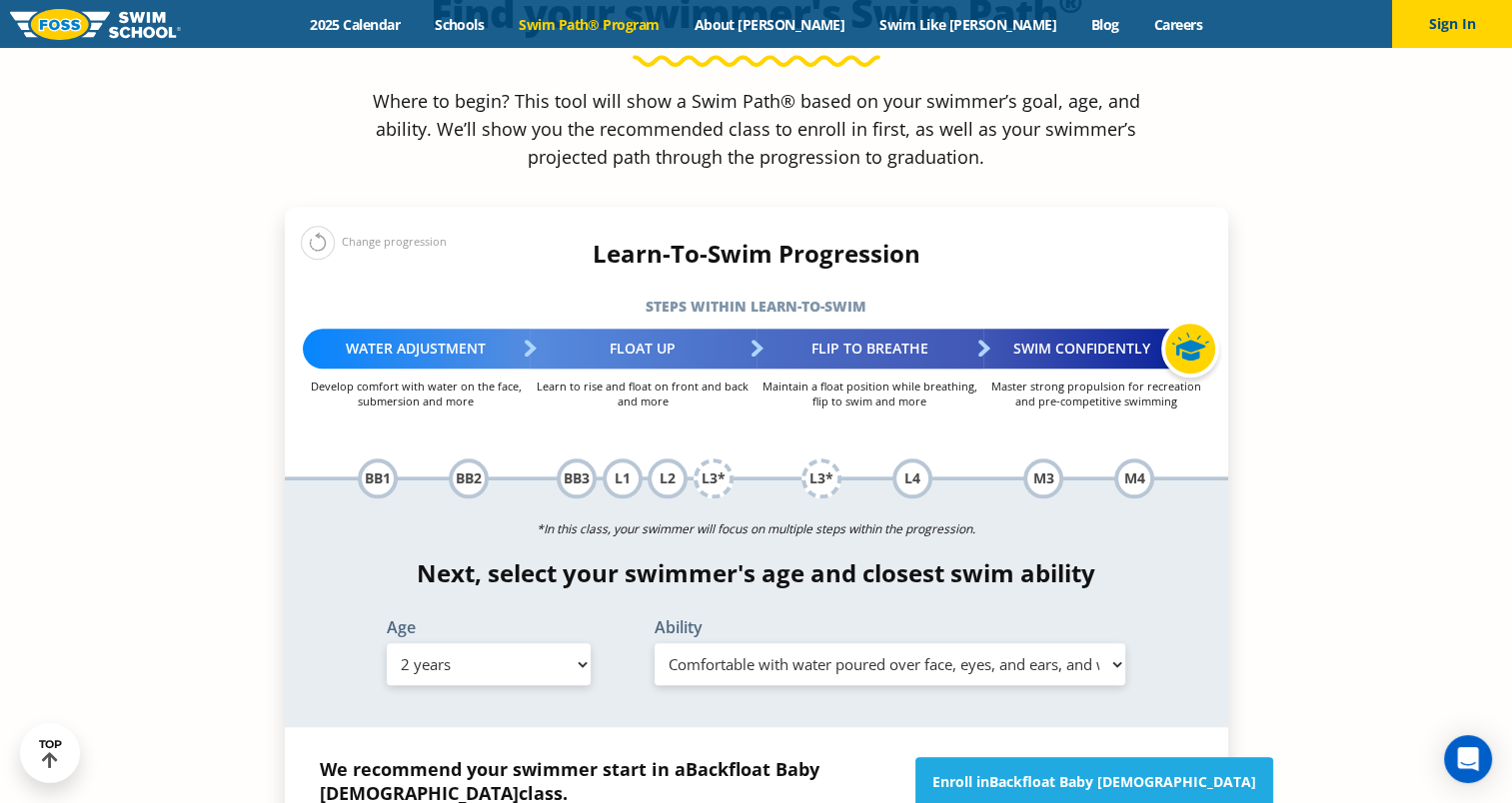 click on "Select Ability First in-water experience Comfortable with water poured over their head, but not eyes and ears Comfortable with water poured over face, eyes, and ears, and with ears in water while on back I would be comfortable if my child fell in the water and confident they could get back to the edge if an adult was nearby to assist I would be comfortable if my child fell in the water and confident they would be able to get back to the edge with very little adult assistance" at bounding box center [890, 664] 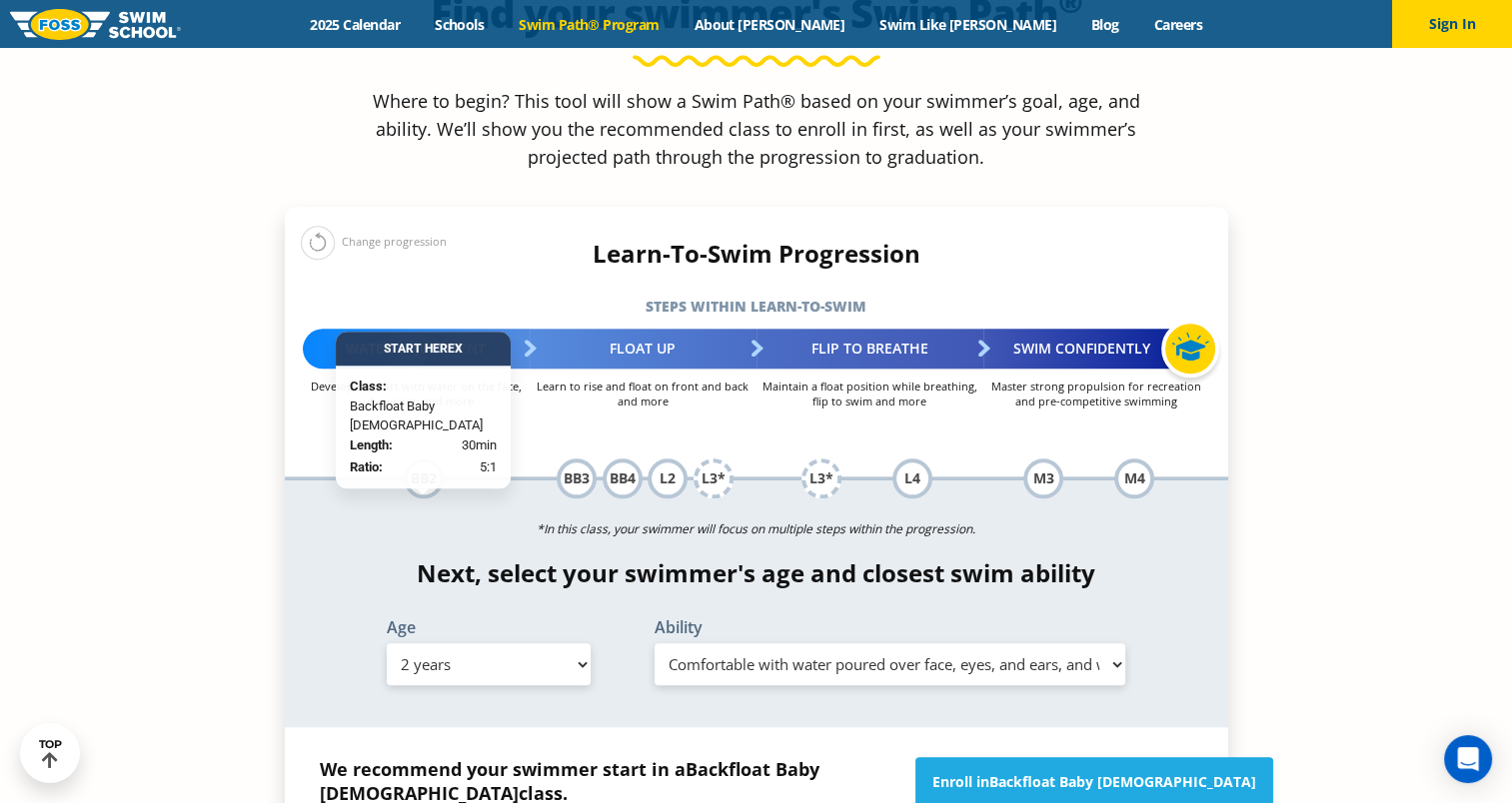 click on "Find your swimmer's Swim Path ®
Where to begin? This tool will show a Swim Path® based on your swimmer’s goal, age, and ability. We’ll show you the recommended class to enroll in first, as well as your swimmer’s projected path through the progression to graduation.
Change progression
First, select a progression
Learn-To-Swim Swimming Basics 6 Months to Adult
Swim Stronger Build Strength and Technique 5-13 Years Old
Swim Faster Race and Compete 8-17 Years Old" at bounding box center [756, 506] 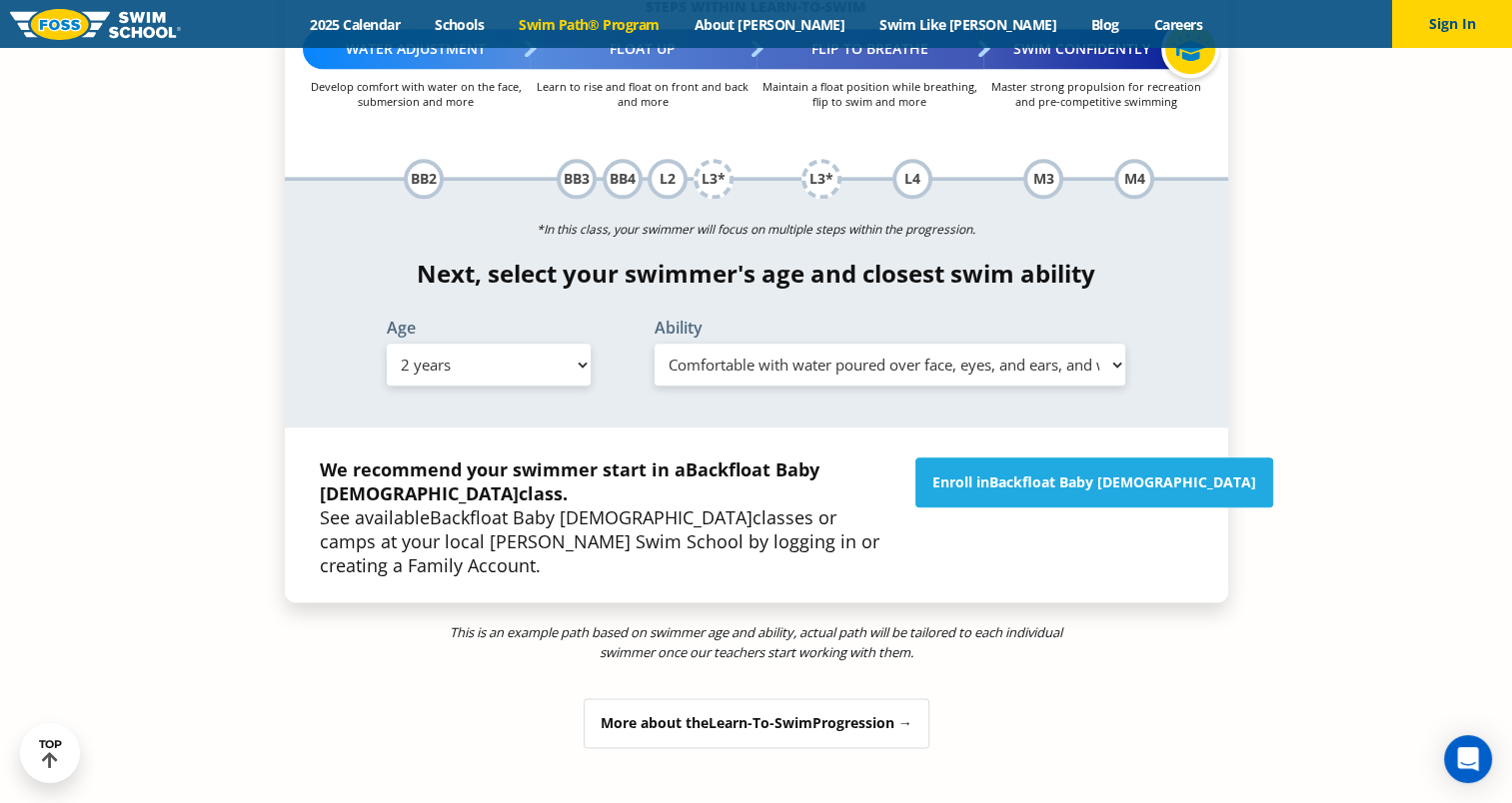 click on "More about the  Learn-To-Swim  Progression →" at bounding box center (756, 723) 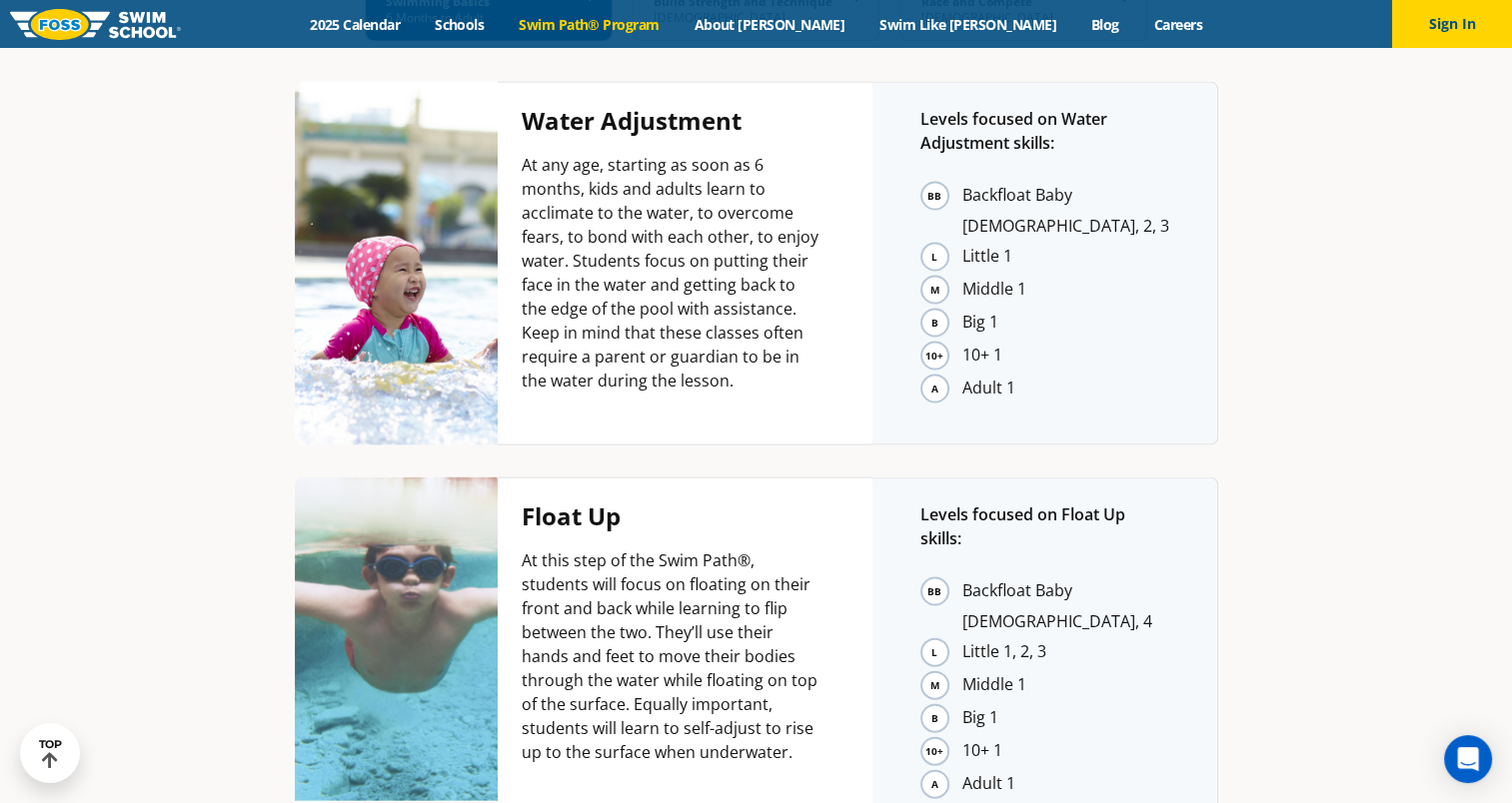 scroll, scrollTop: 3495, scrollLeft: 0, axis: vertical 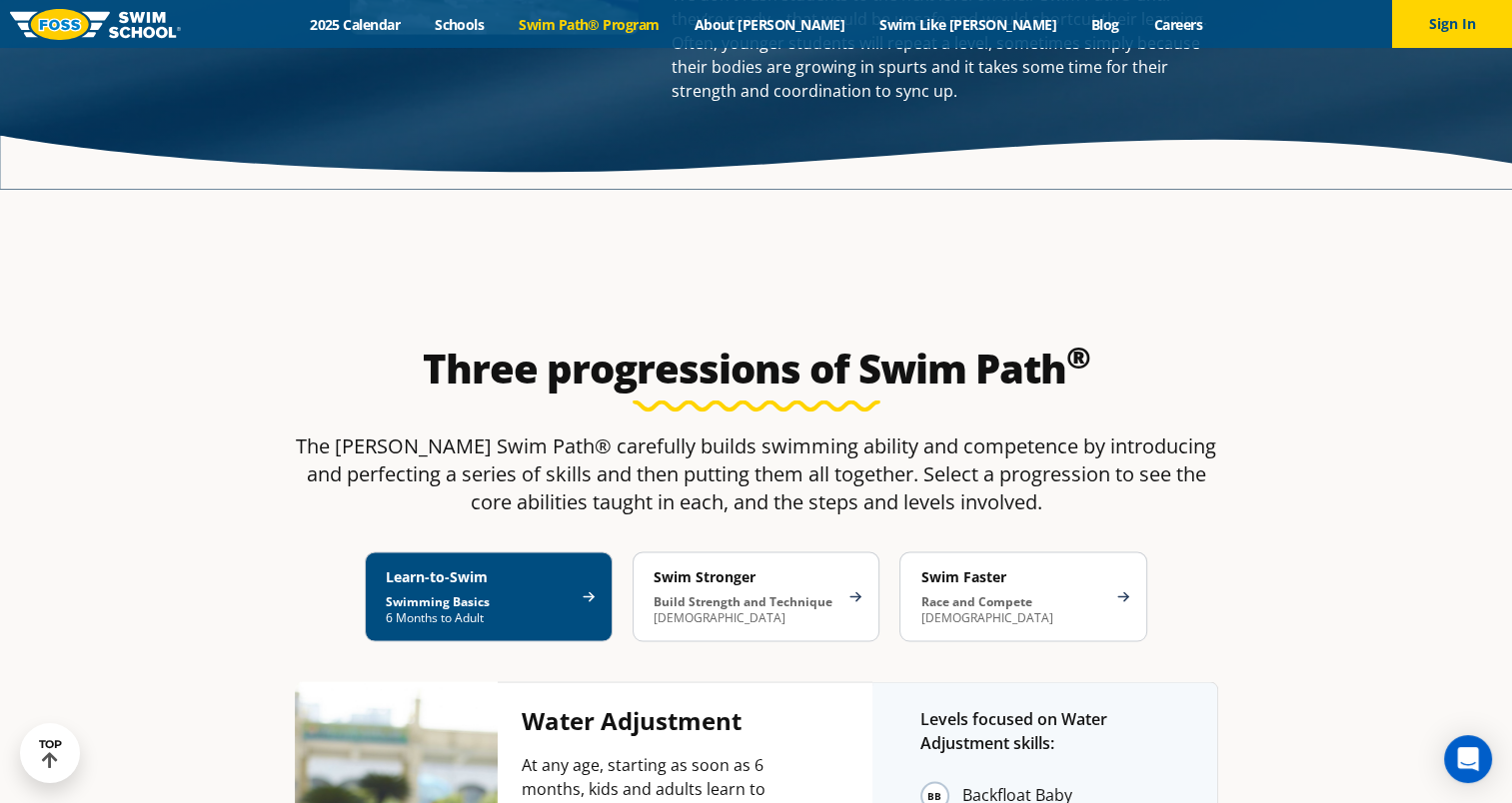 click on "Big 1" at bounding box center (1065, 922) 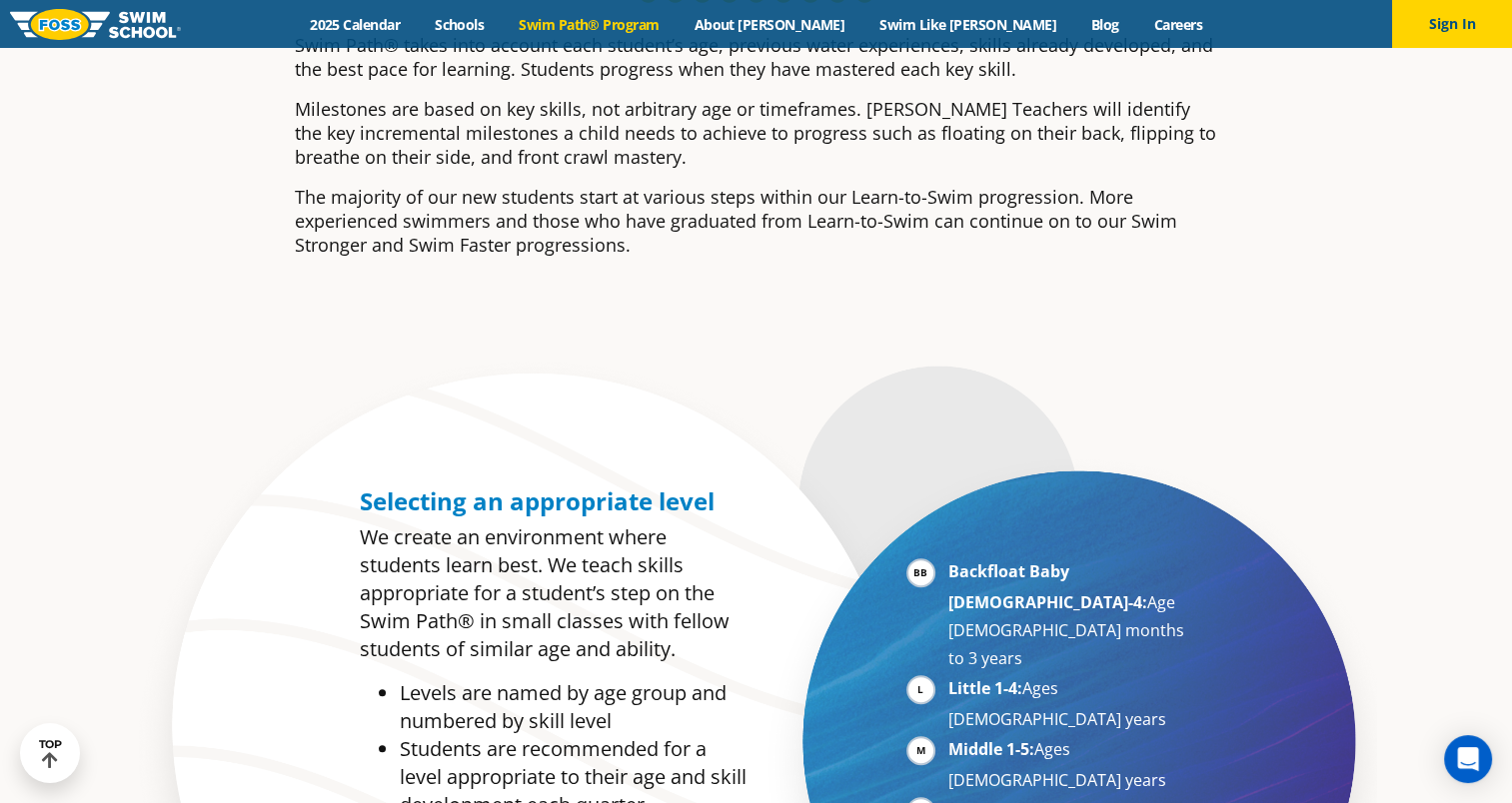 scroll, scrollTop: 0, scrollLeft: 0, axis: both 